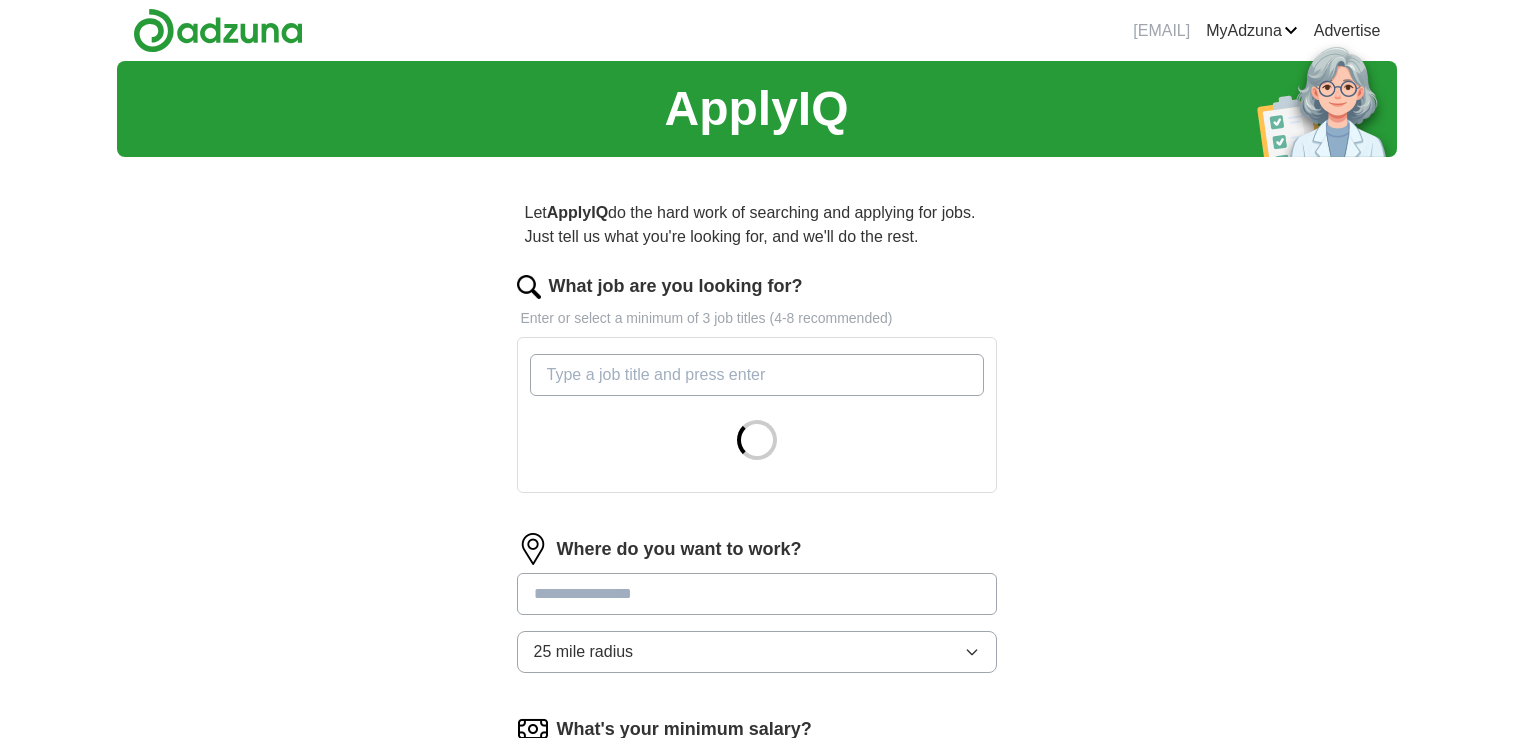 scroll, scrollTop: 0, scrollLeft: 0, axis: both 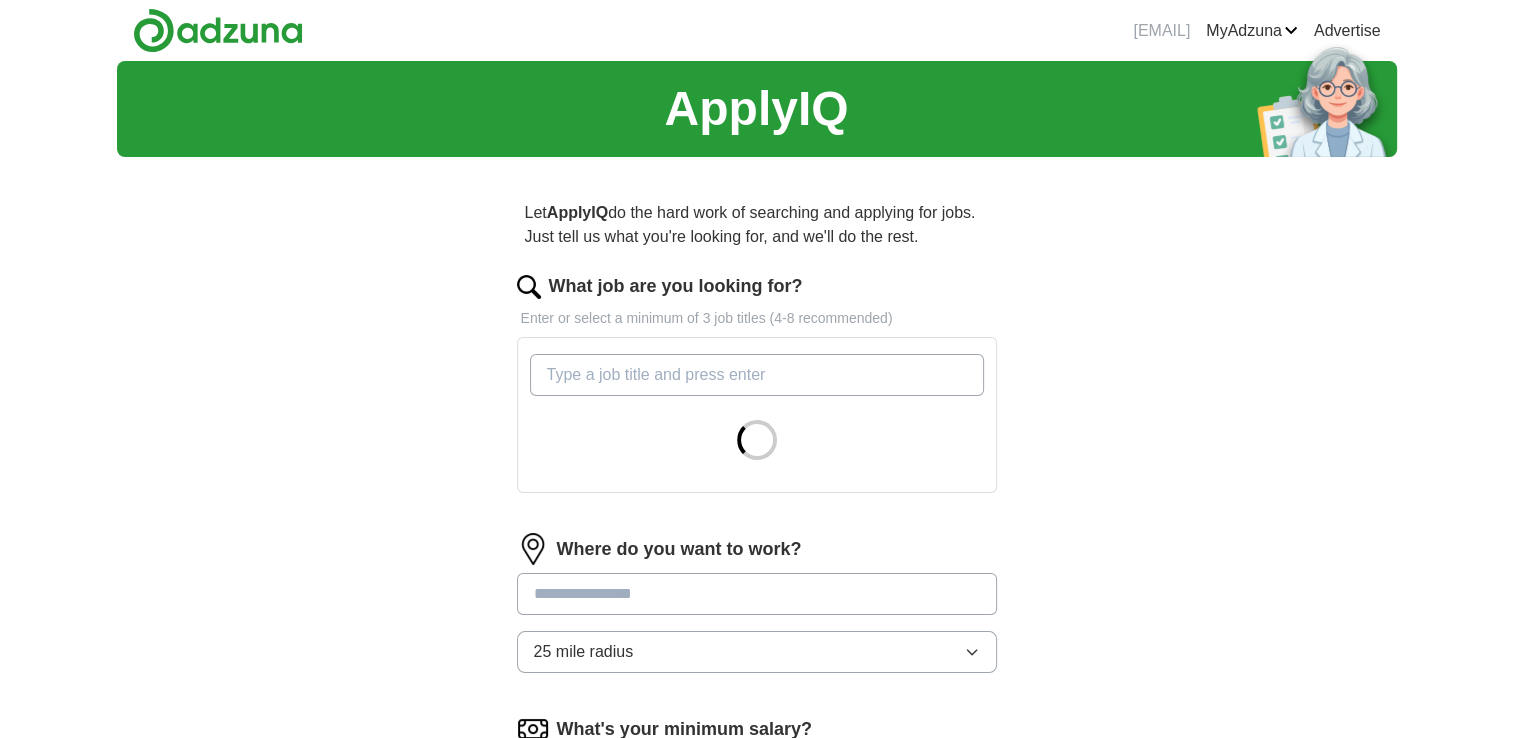 click on "What job are you looking for?" at bounding box center (757, 375) 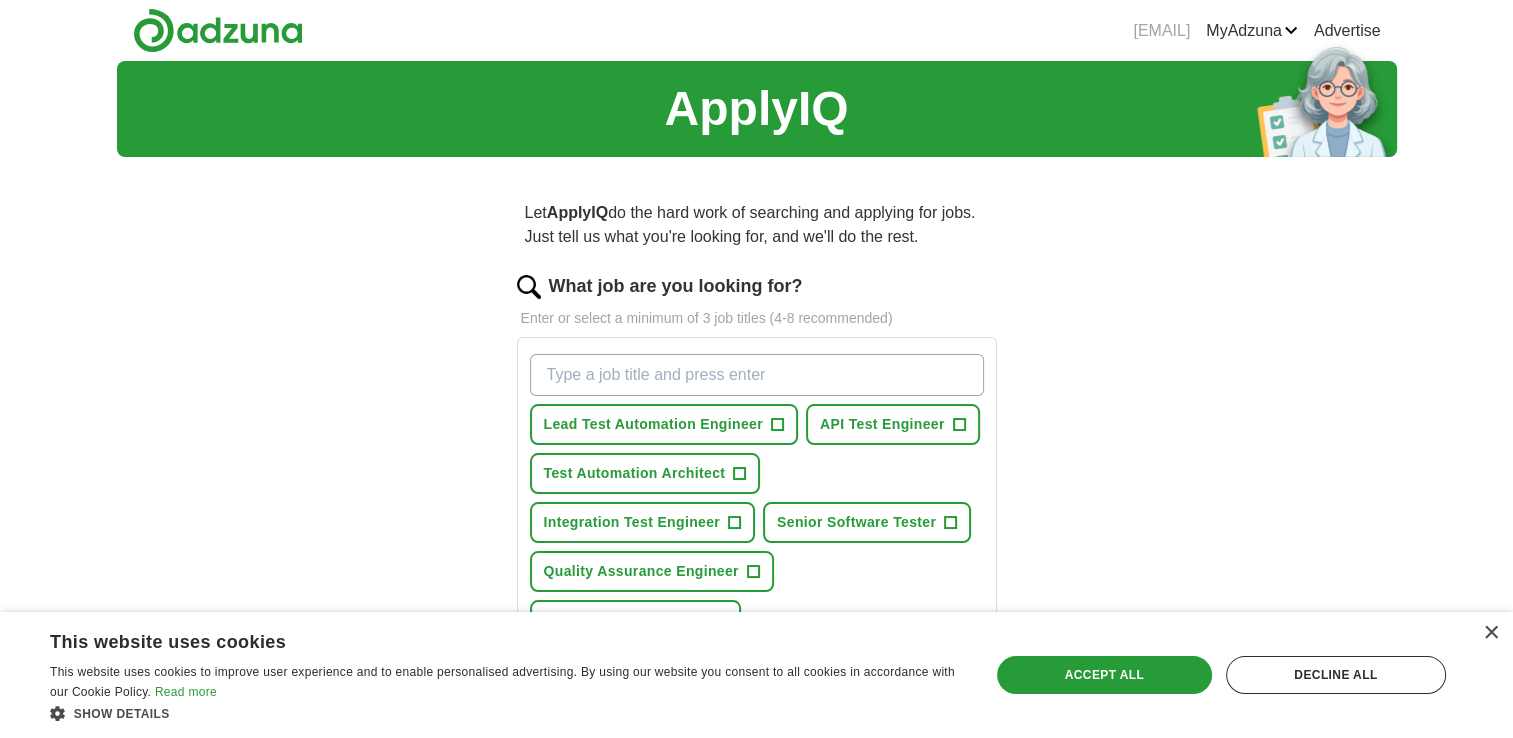 paste on "Test Automation Engineer" 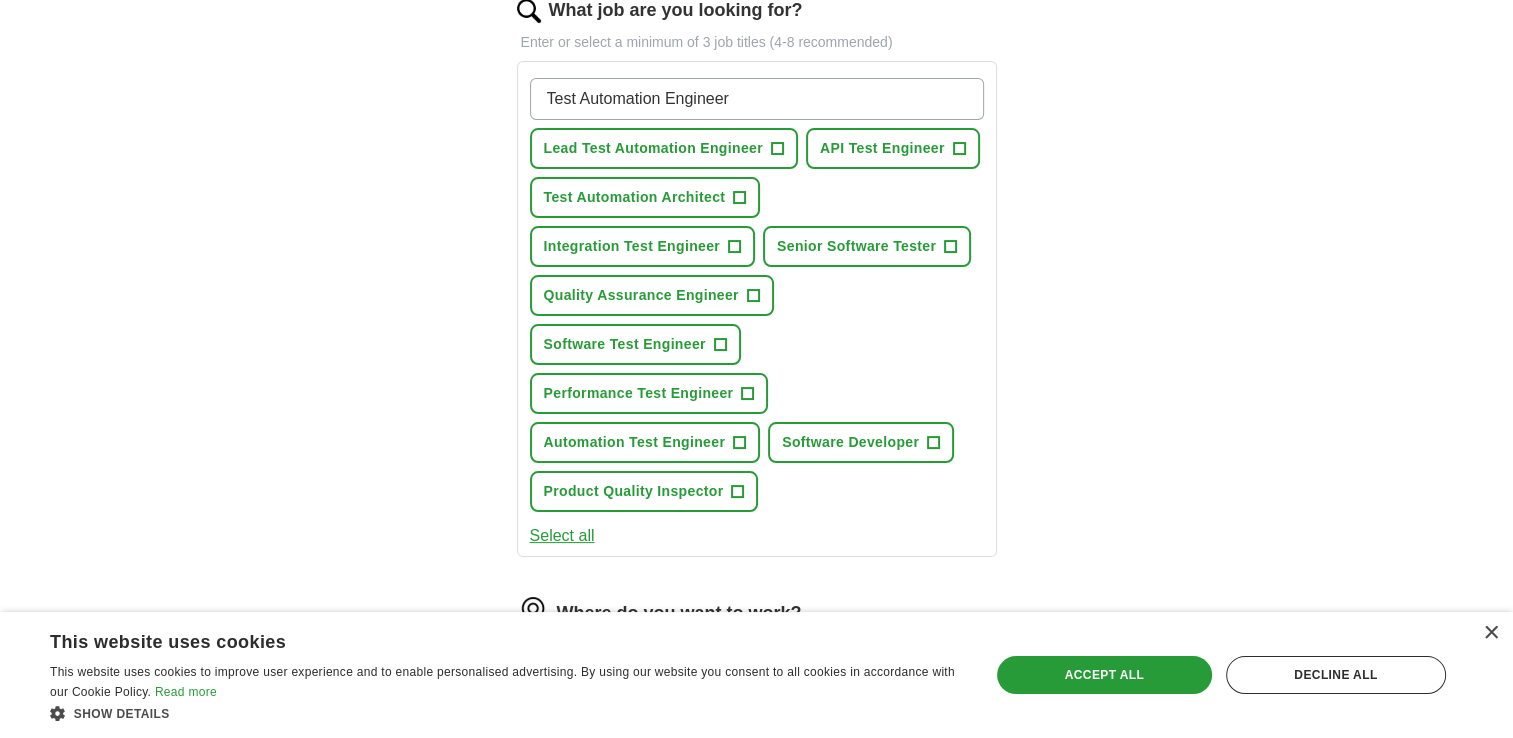 scroll, scrollTop: 280, scrollLeft: 0, axis: vertical 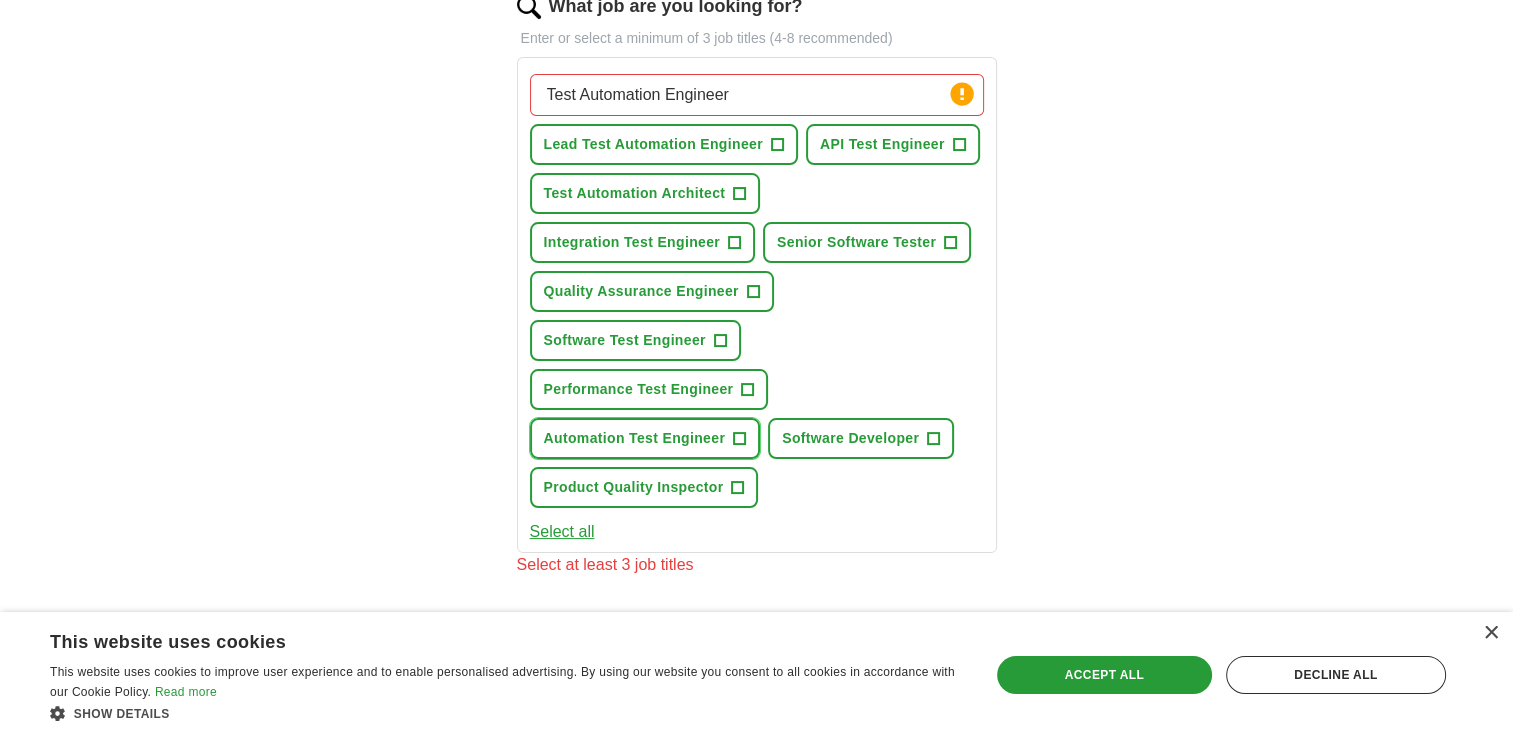 click on "Automation Test Engineer +" at bounding box center [645, 438] 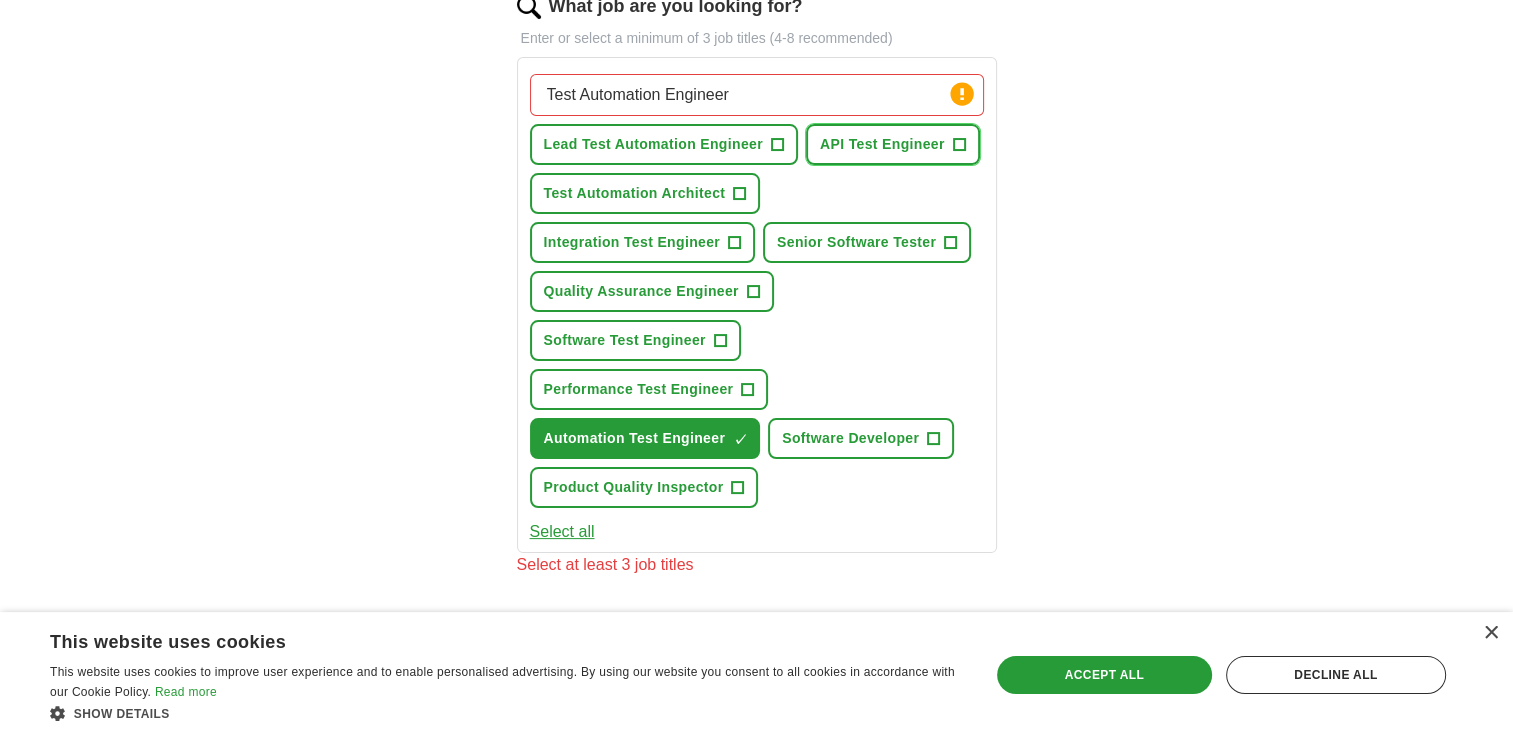 click on "API Test Engineer" at bounding box center [882, 144] 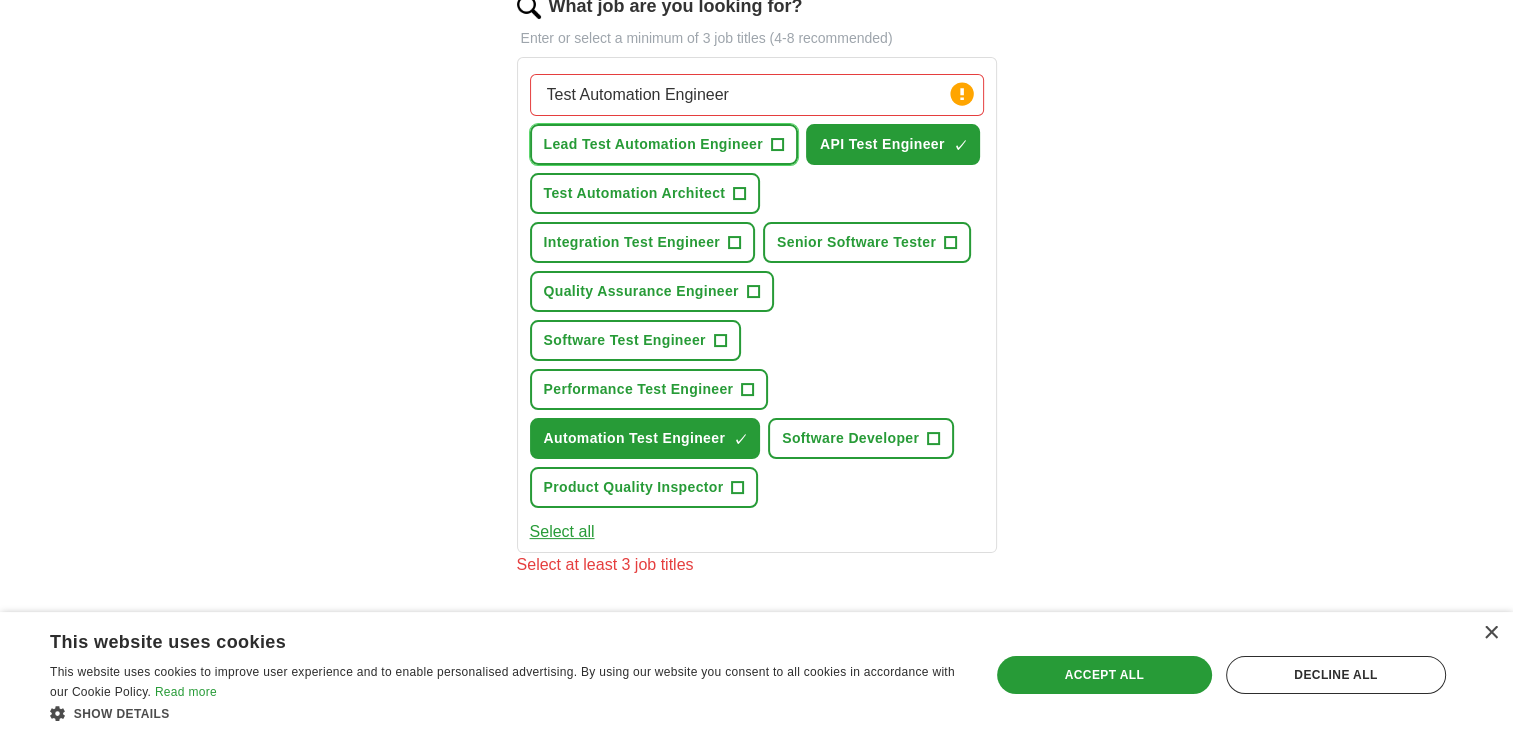 click on "Lead Test Automation Engineer" at bounding box center [653, 144] 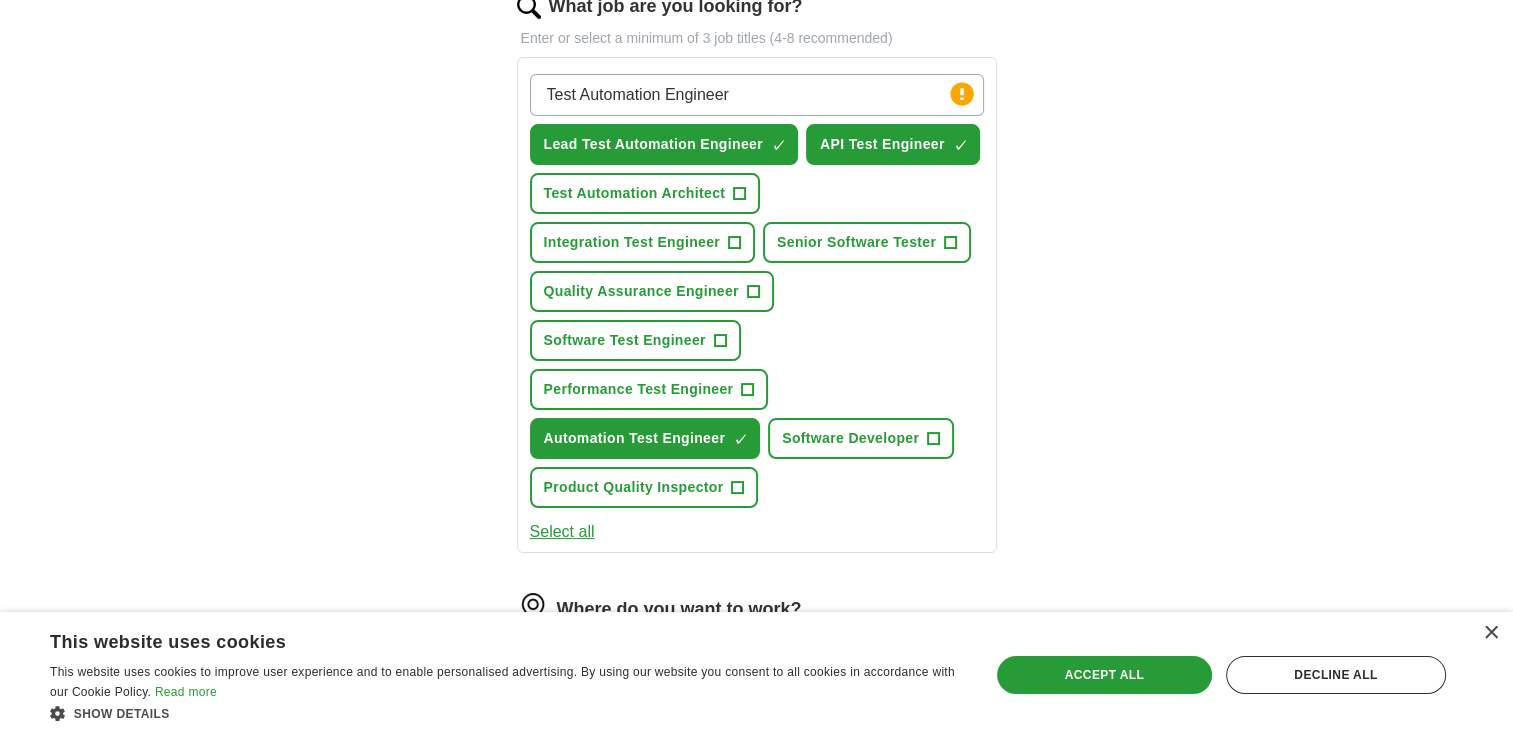 click on "Test Automation Engineer" at bounding box center [757, 95] 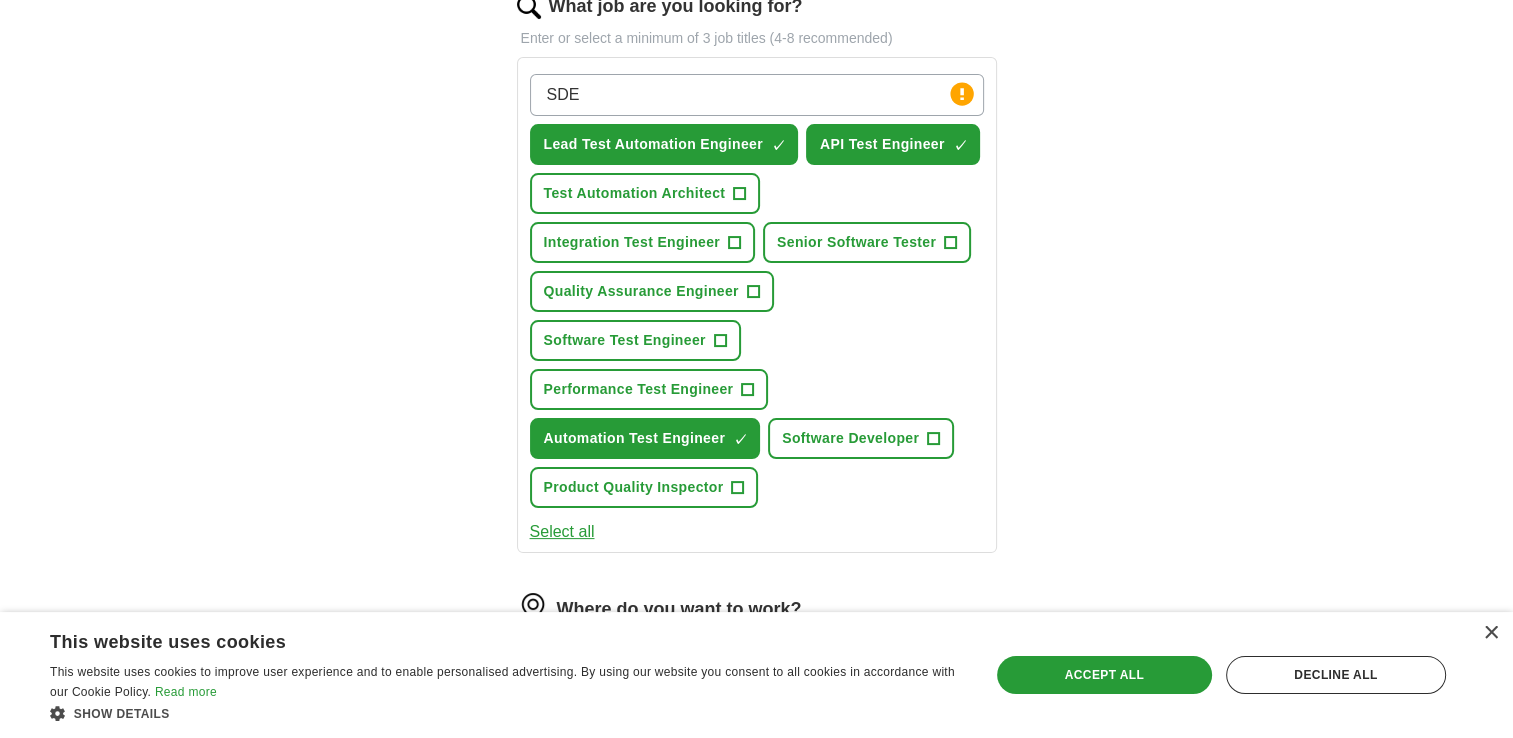 type on "SDET" 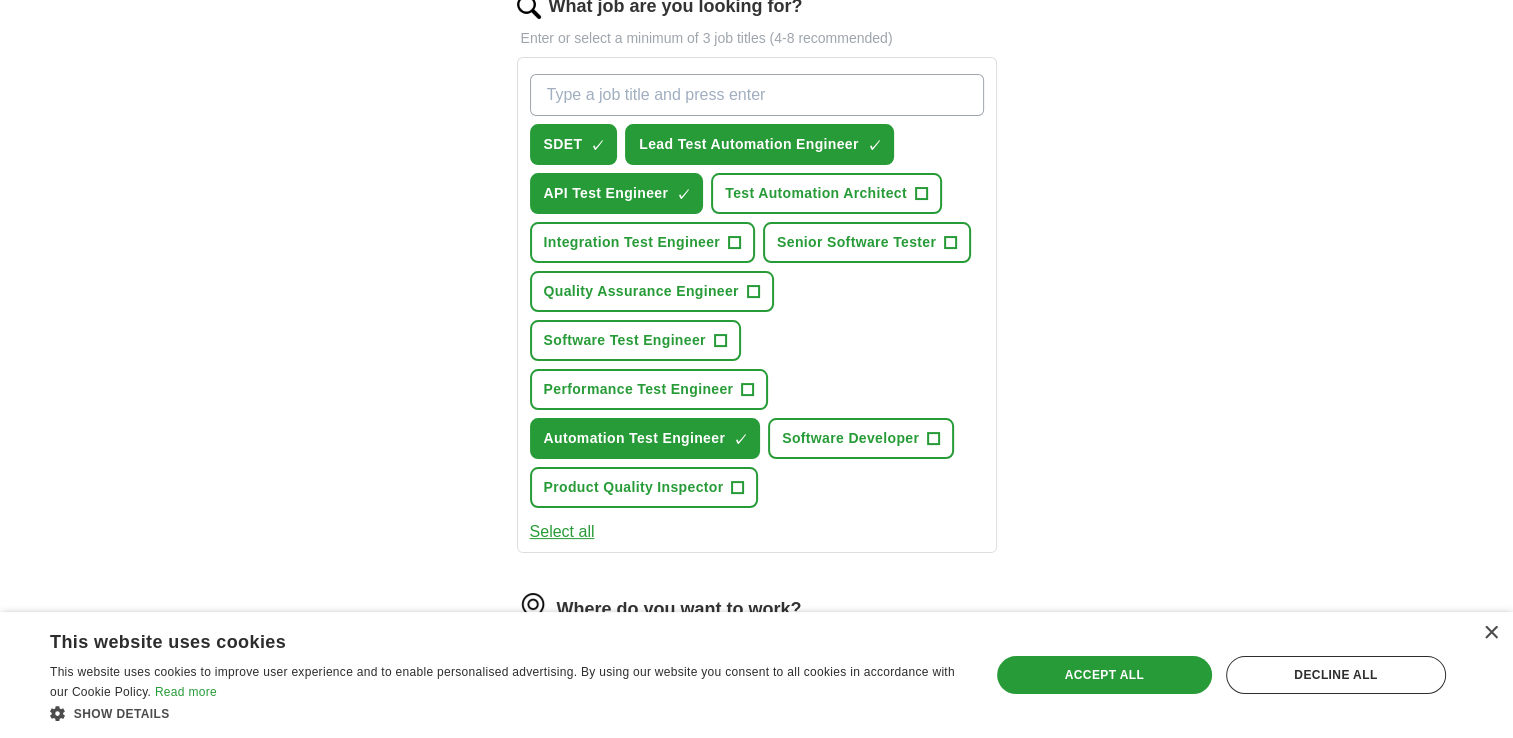type 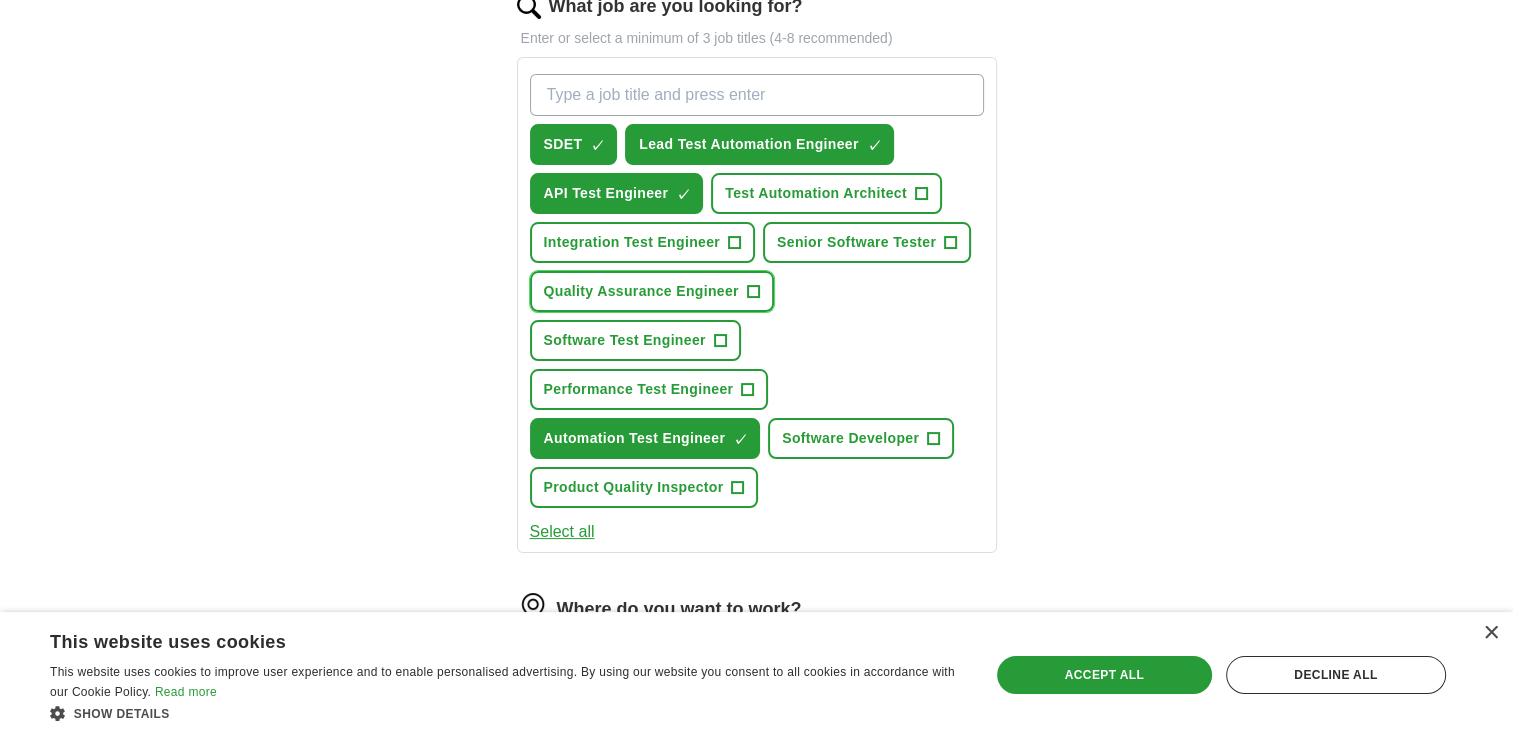 click on "Quality Assurance Engineer +" at bounding box center [652, 291] 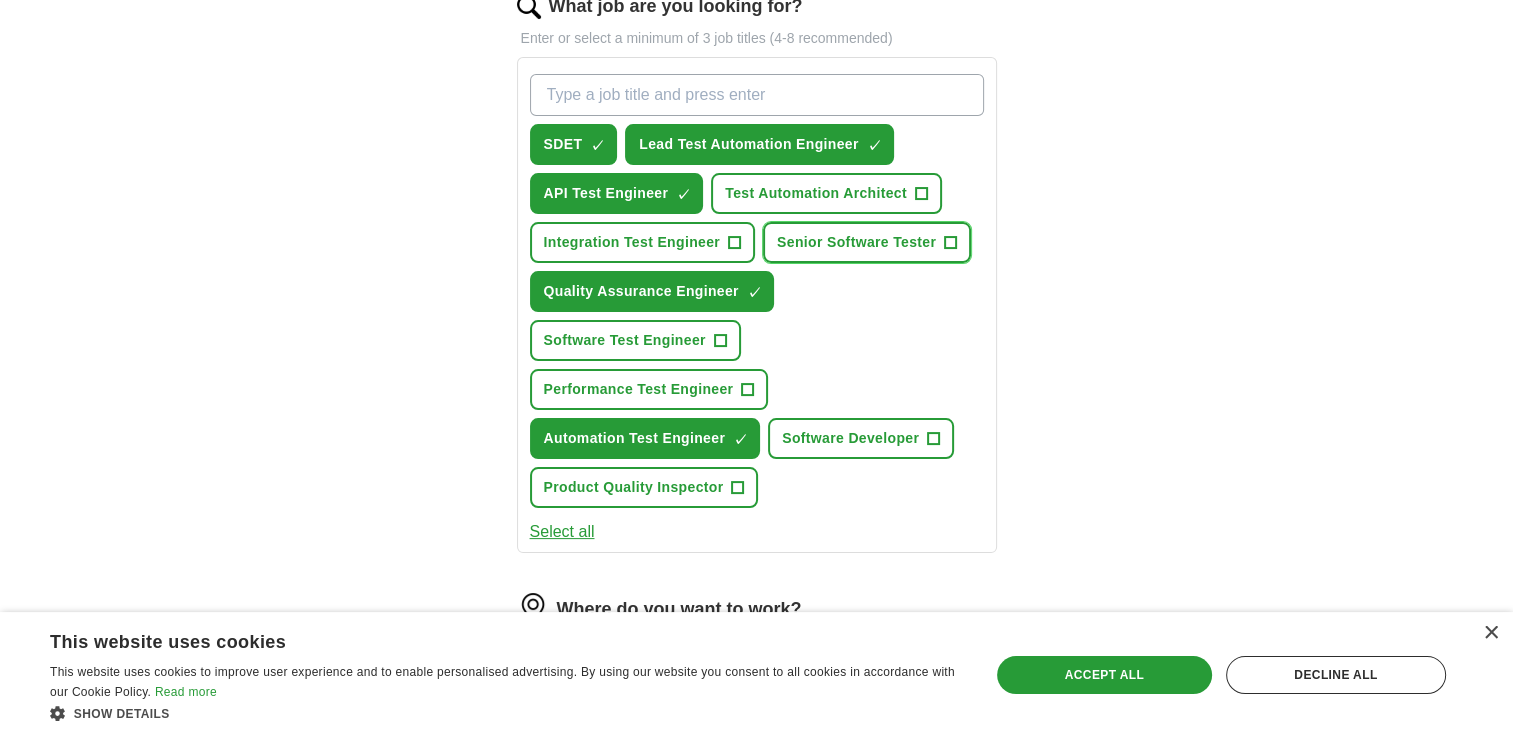 click on "Senior Software Tester" at bounding box center (856, 242) 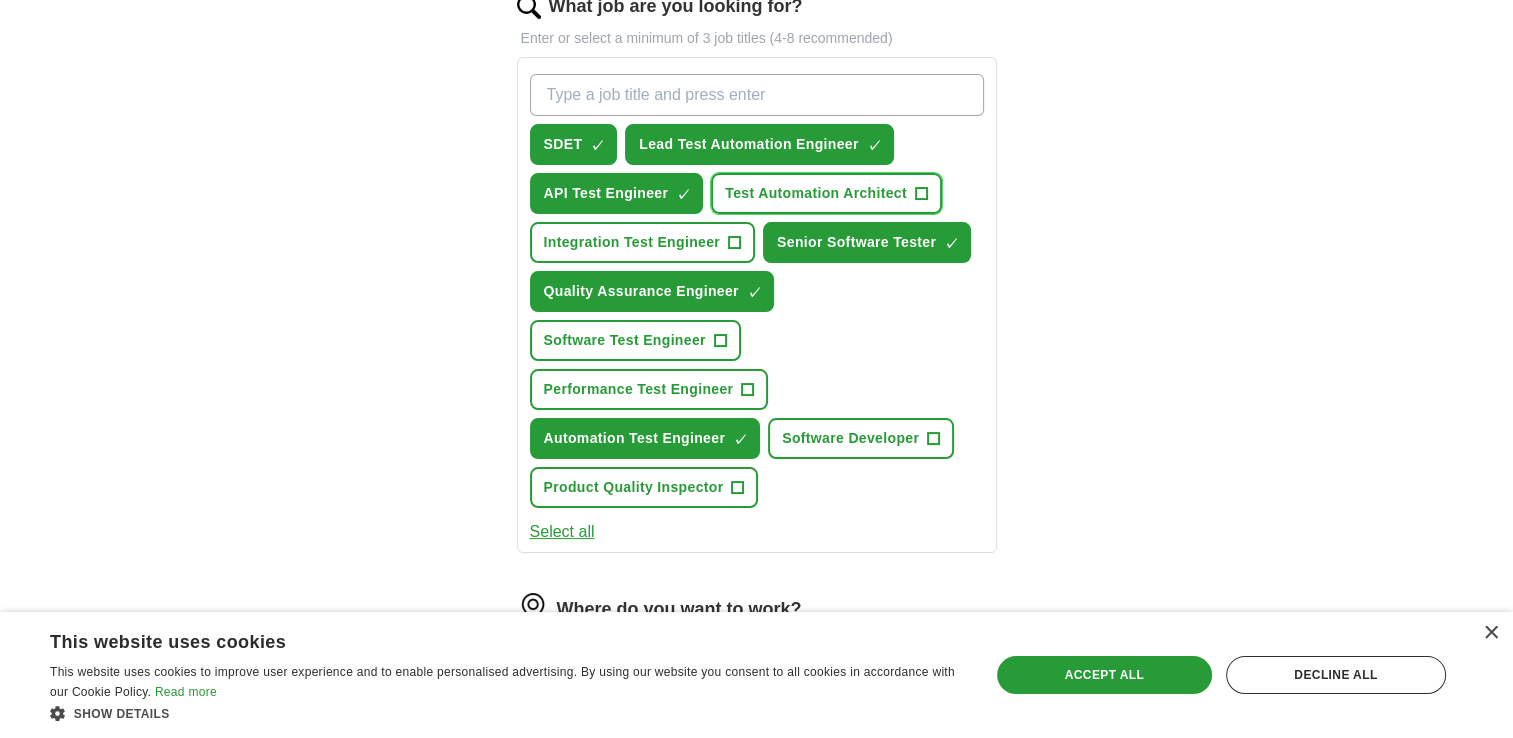 click on "Test Automation Architect +" at bounding box center (826, 193) 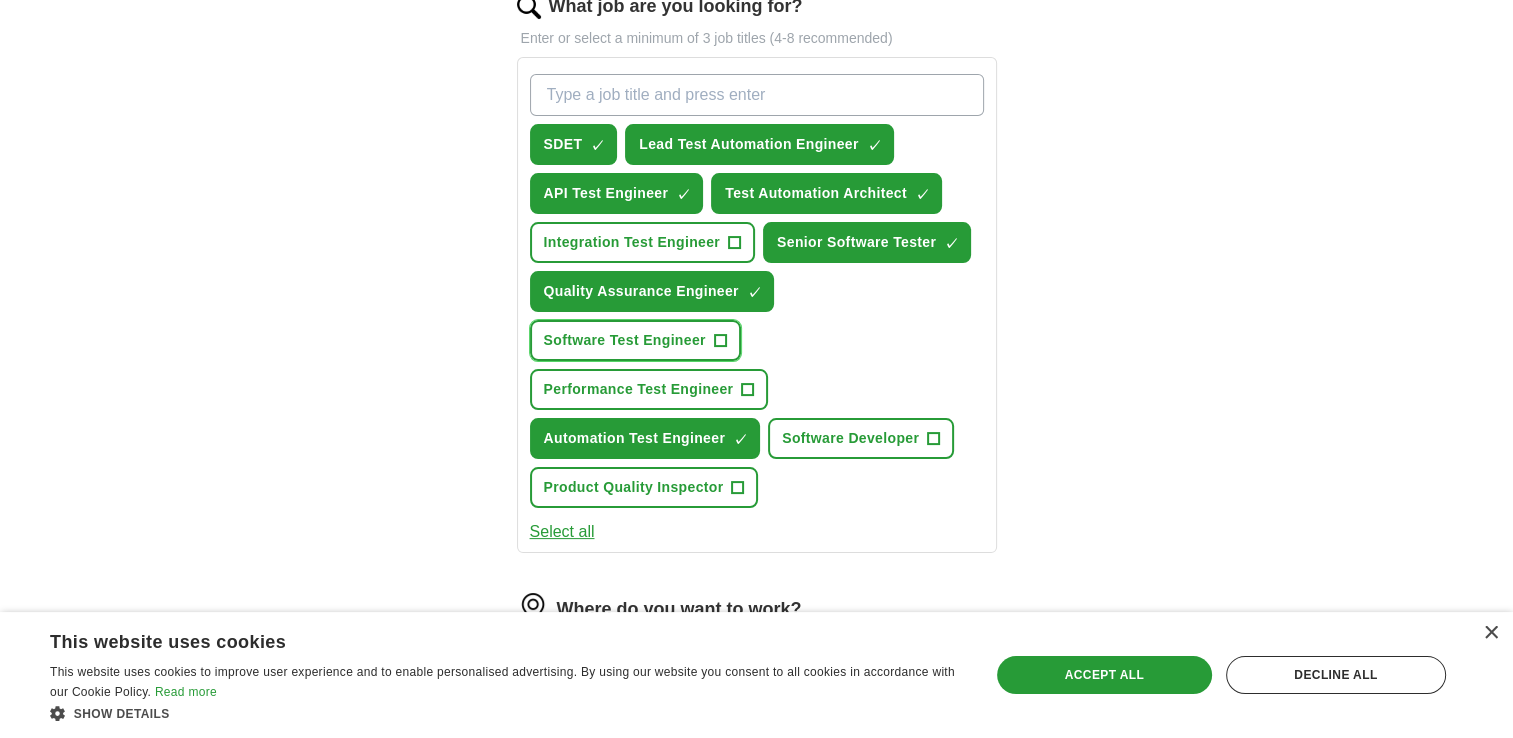 click on "Software Test Engineer" at bounding box center [625, 340] 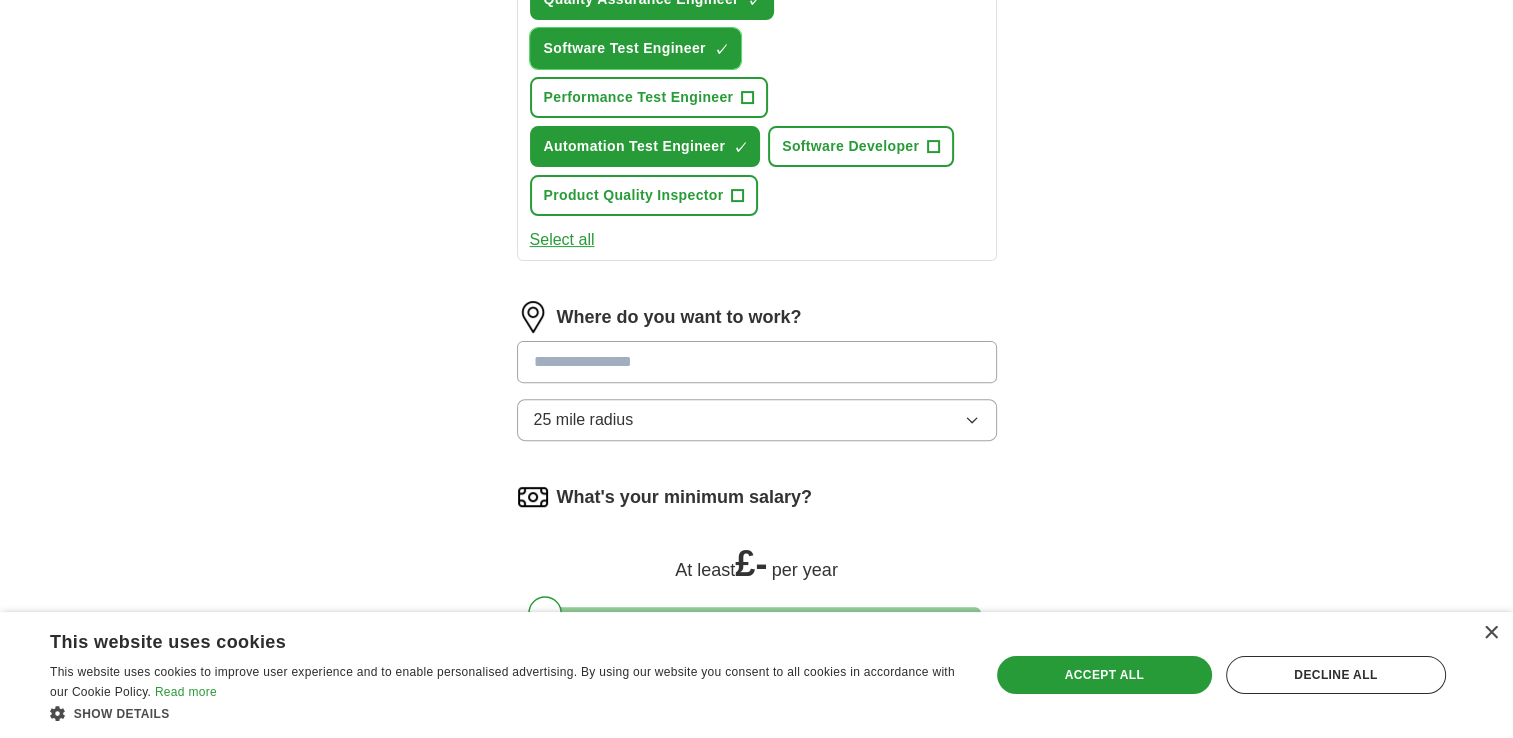 scroll, scrollTop: 586, scrollLeft: 0, axis: vertical 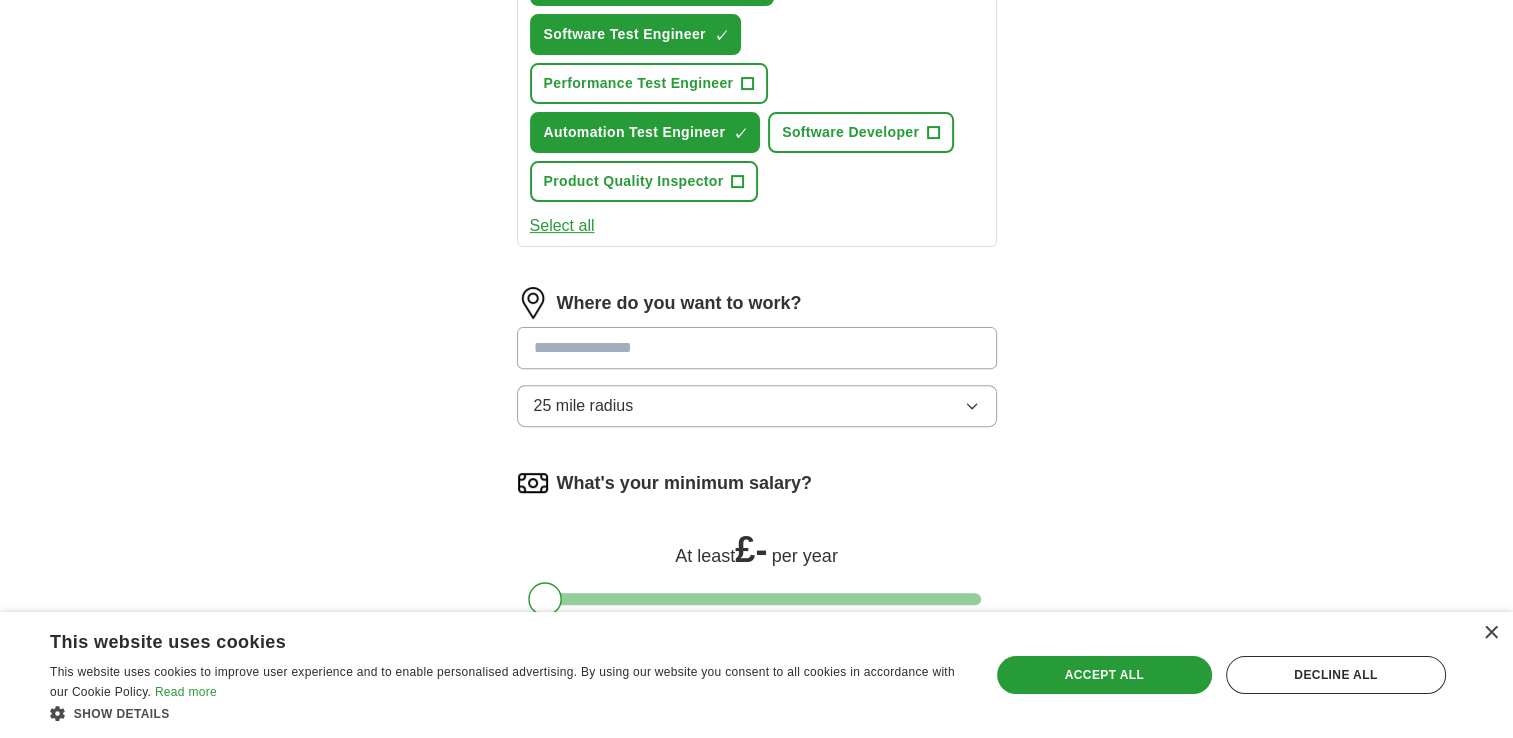 click at bounding box center (757, 348) 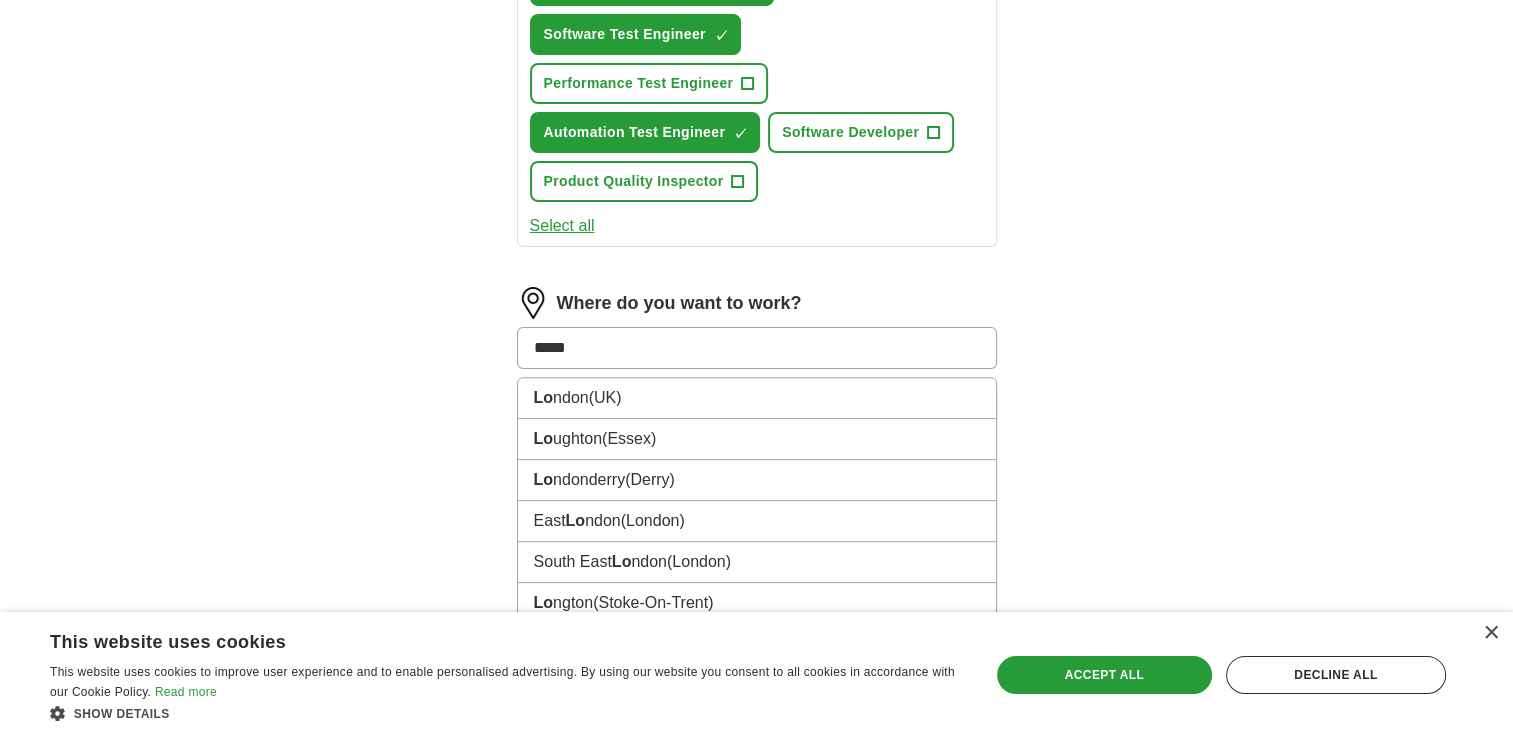 type on "******" 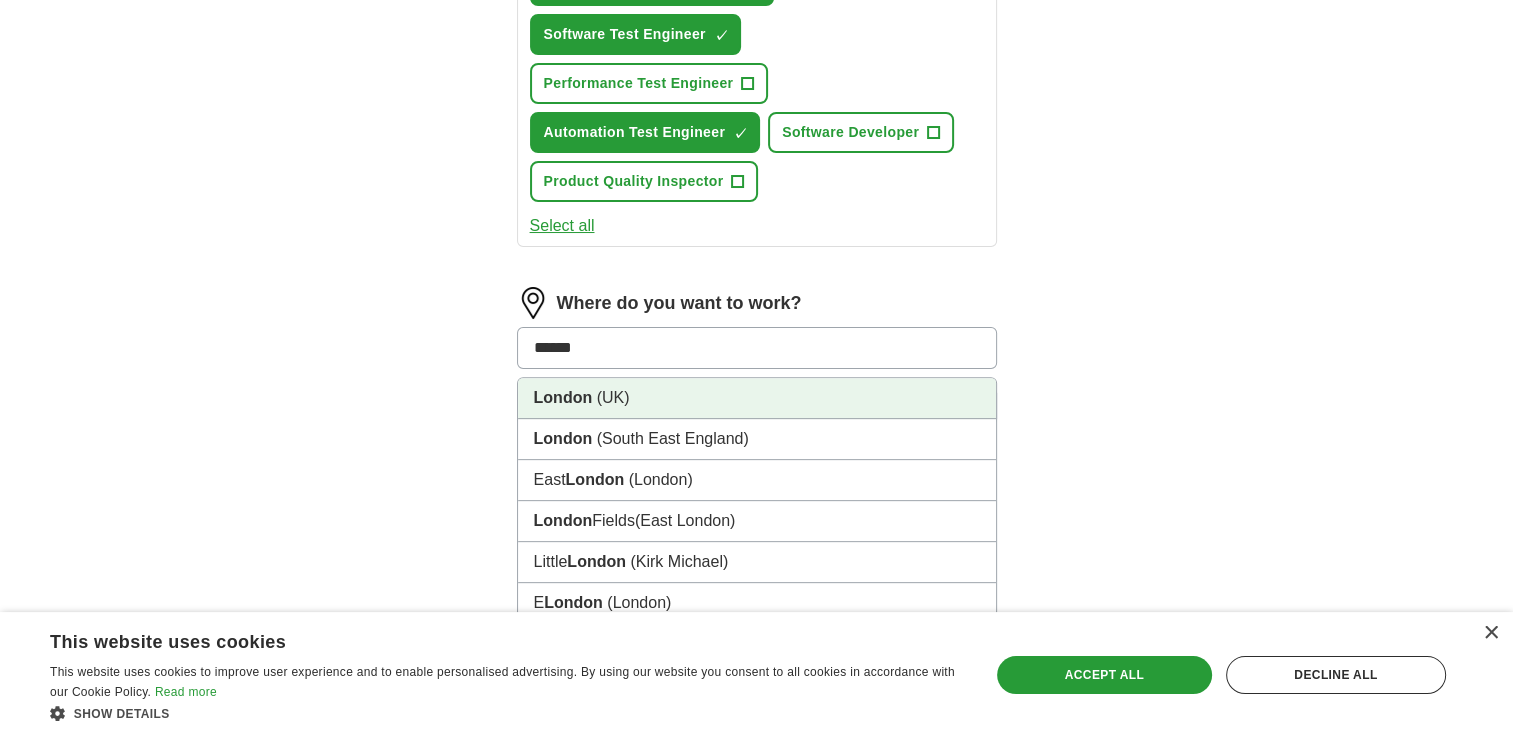 click on "[CITY]   (UK)" at bounding box center (757, 398) 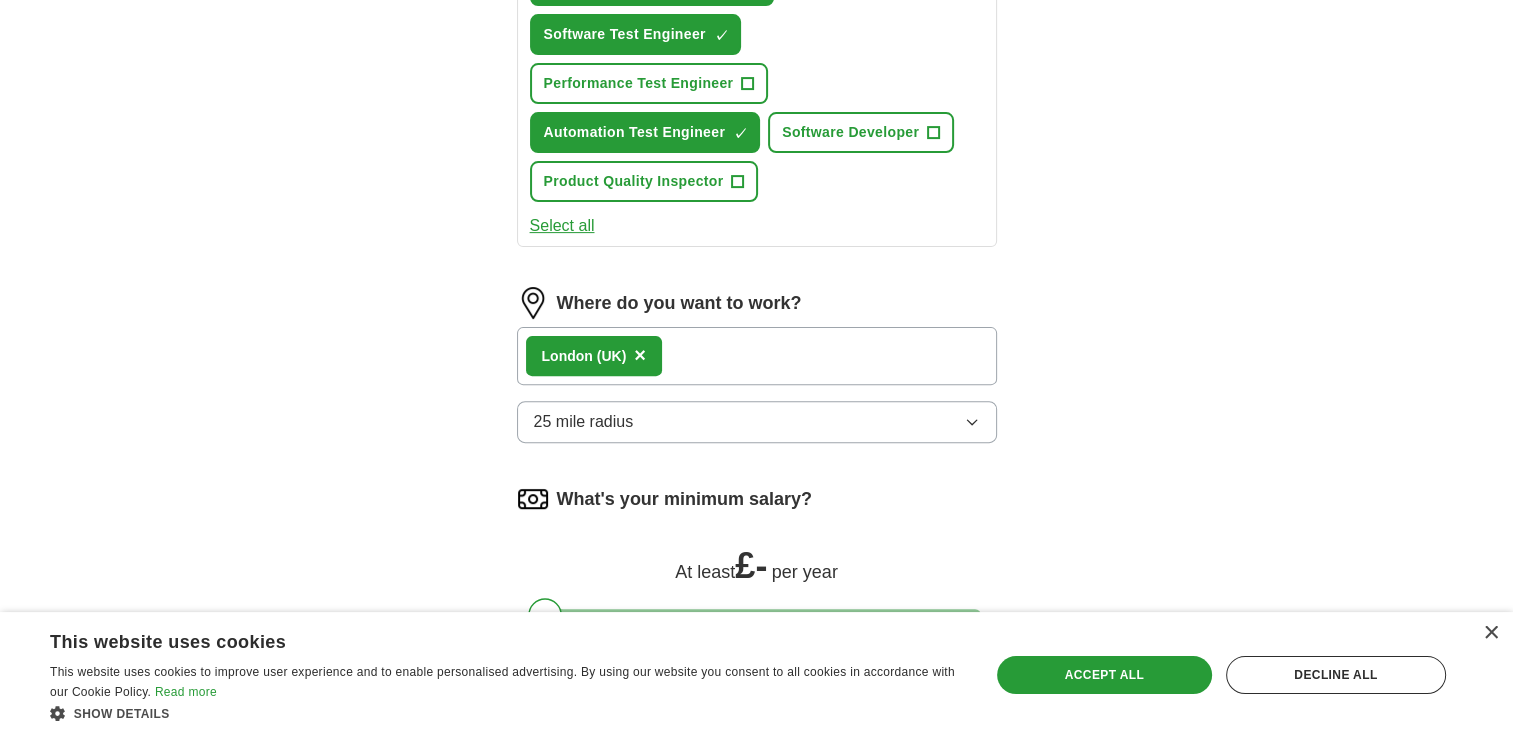 scroll, scrollTop: 702, scrollLeft: 0, axis: vertical 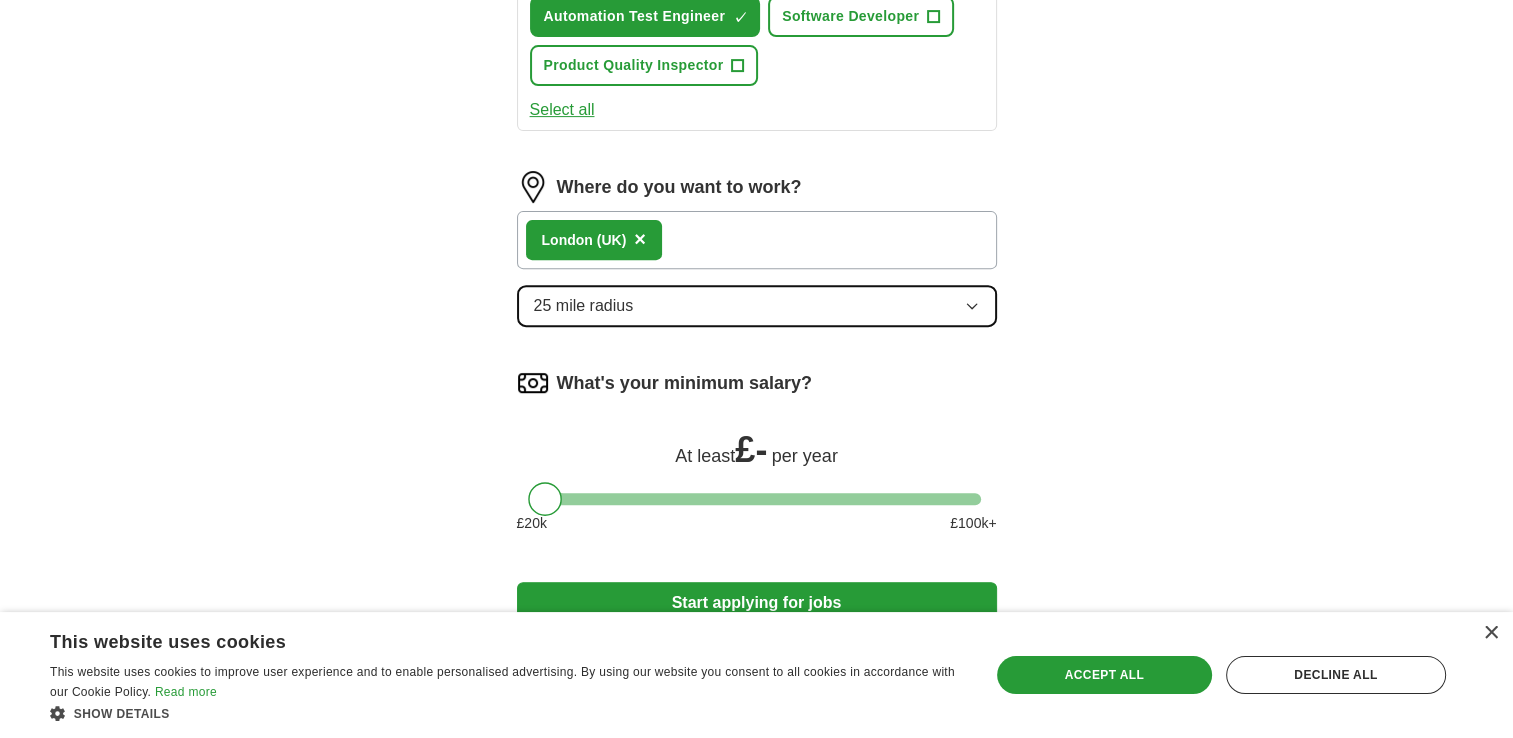 click on "25 mile radius" at bounding box center (757, 306) 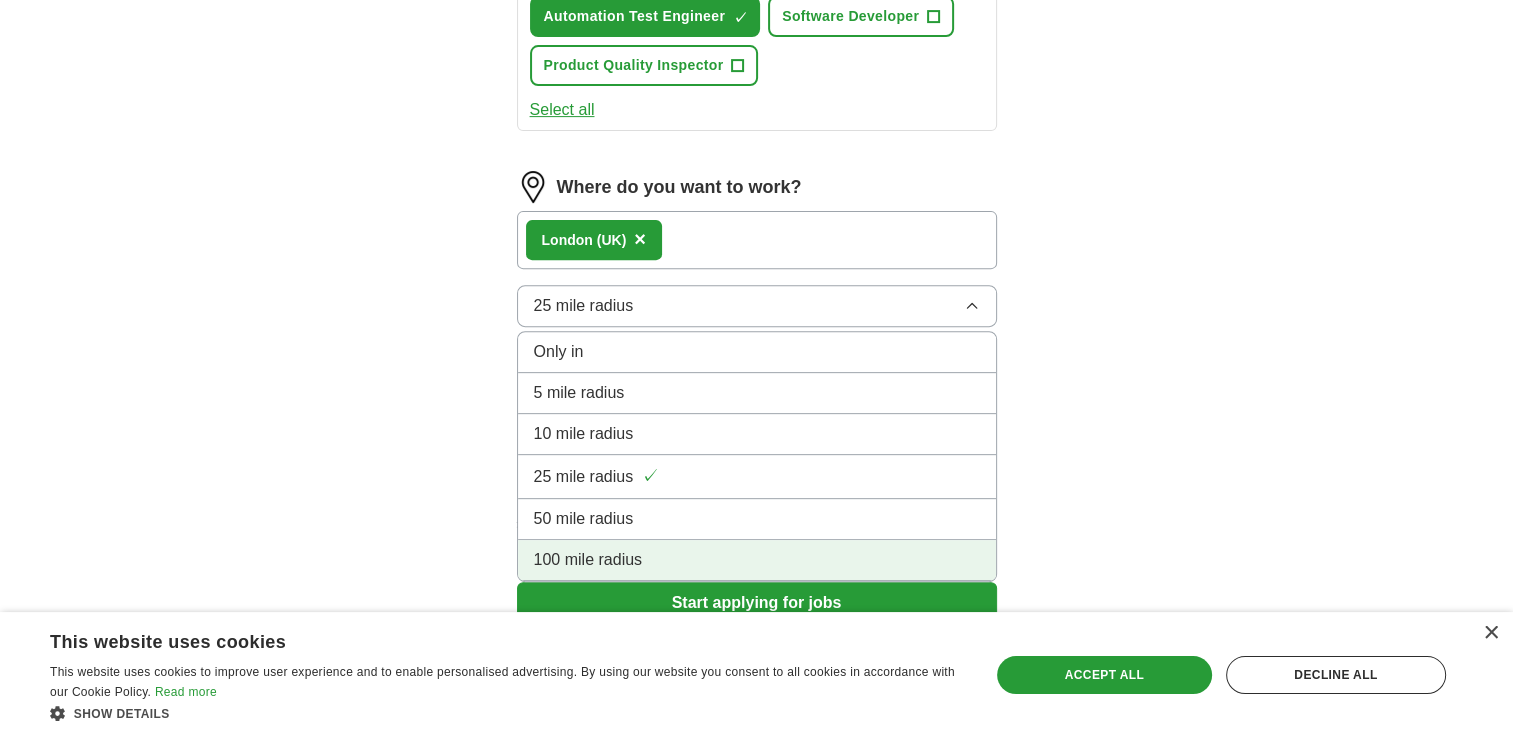 click on "100 mile radius" at bounding box center [588, 560] 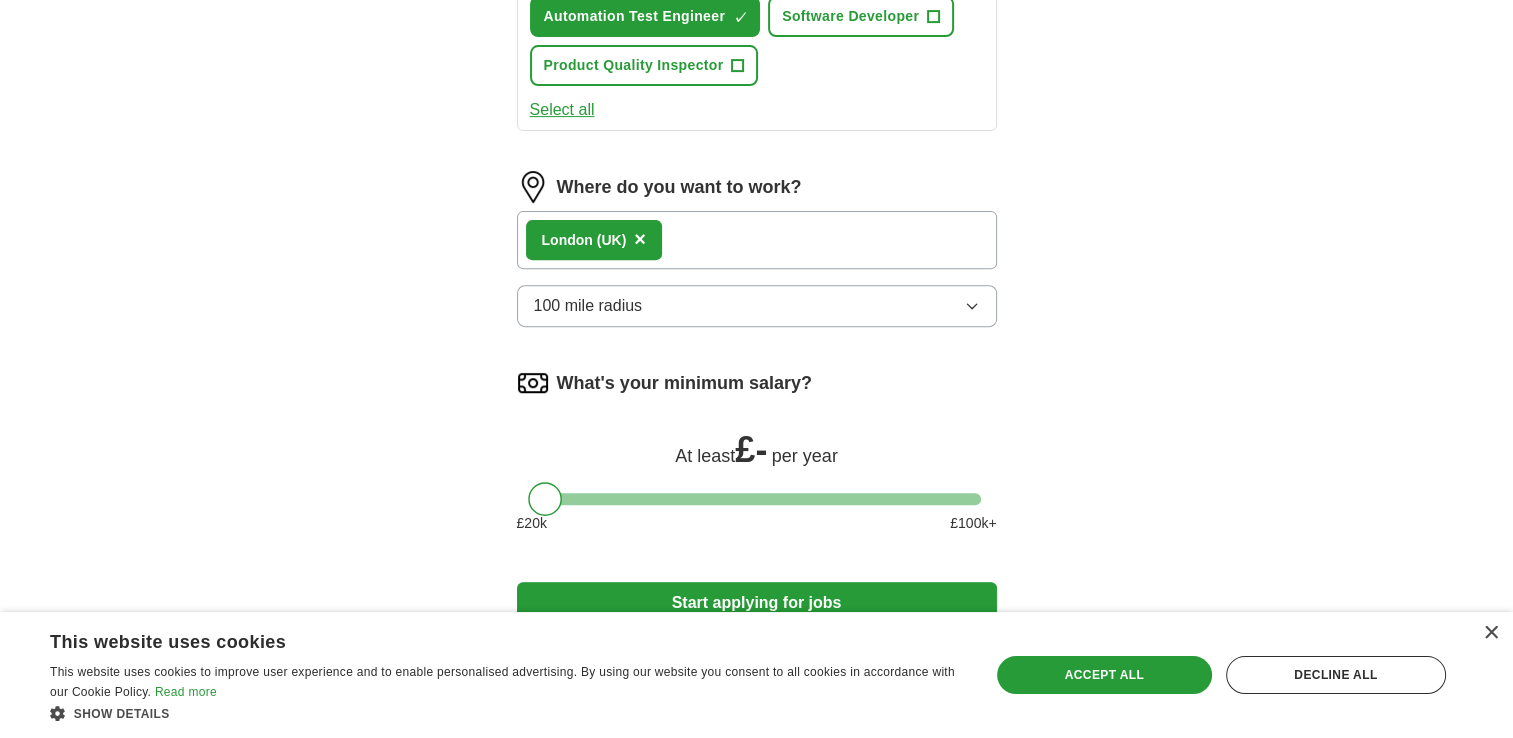 scroll, scrollTop: 835, scrollLeft: 0, axis: vertical 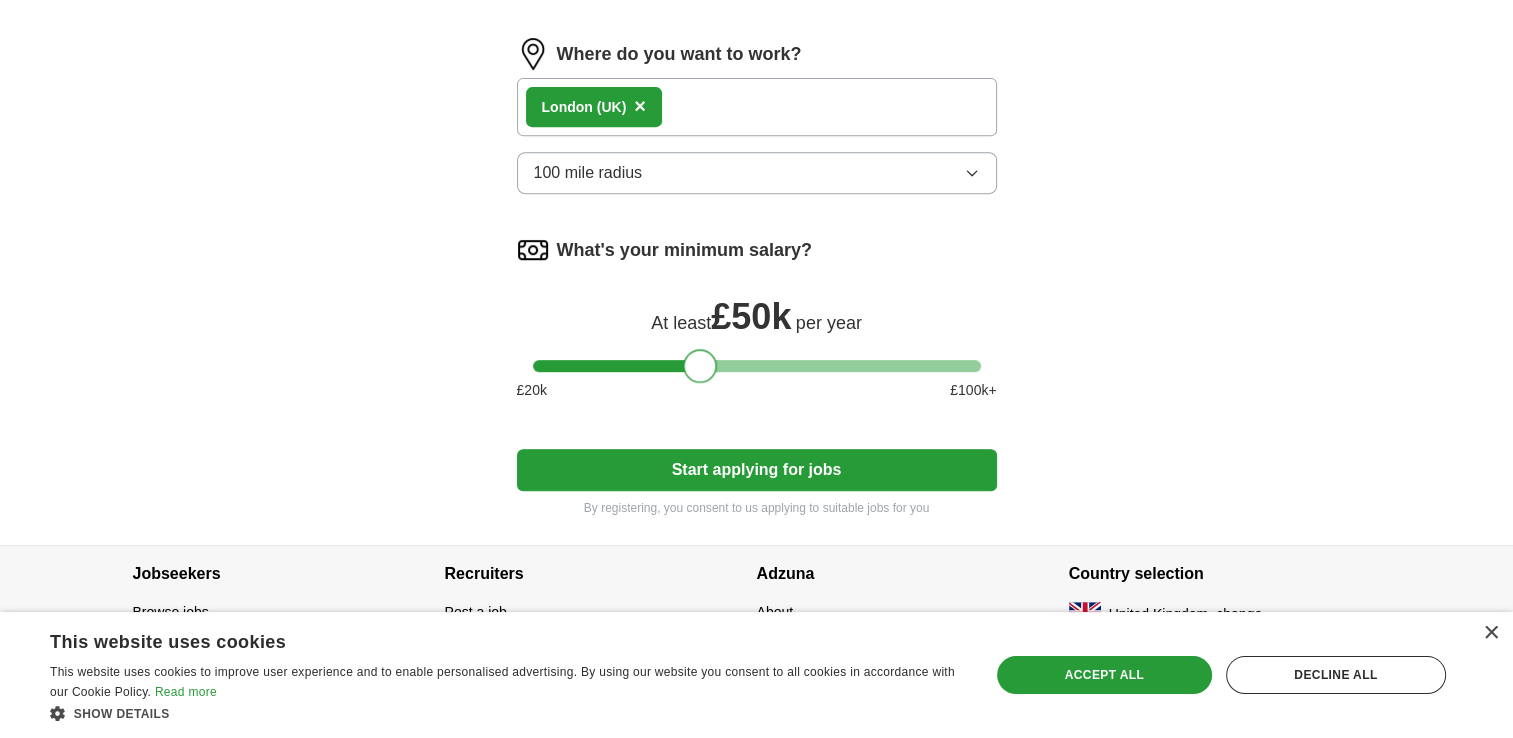 drag, startPoint x: 544, startPoint y: 359, endPoint x: 698, endPoint y: 363, distance: 154.05194 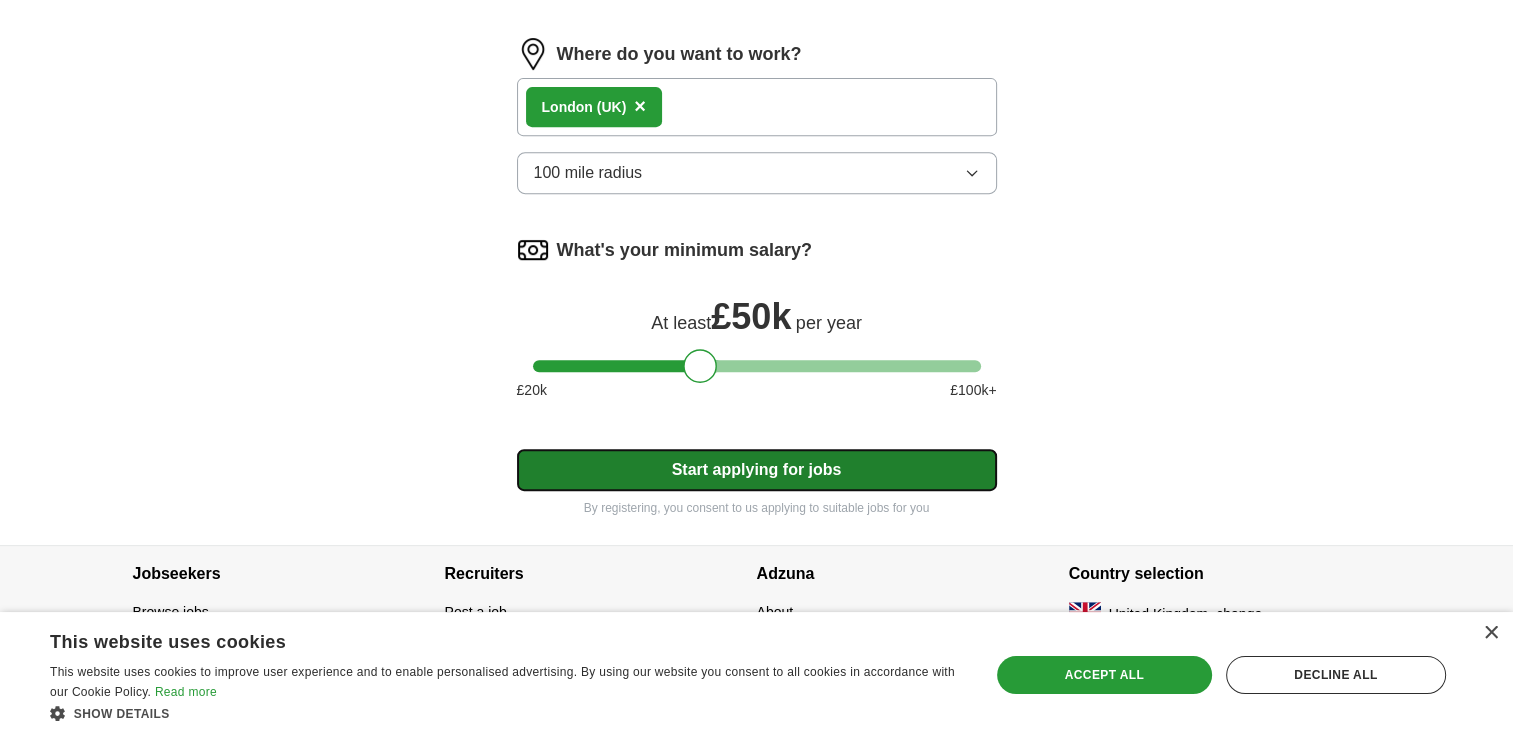 click on "Start applying for jobs" at bounding box center [757, 470] 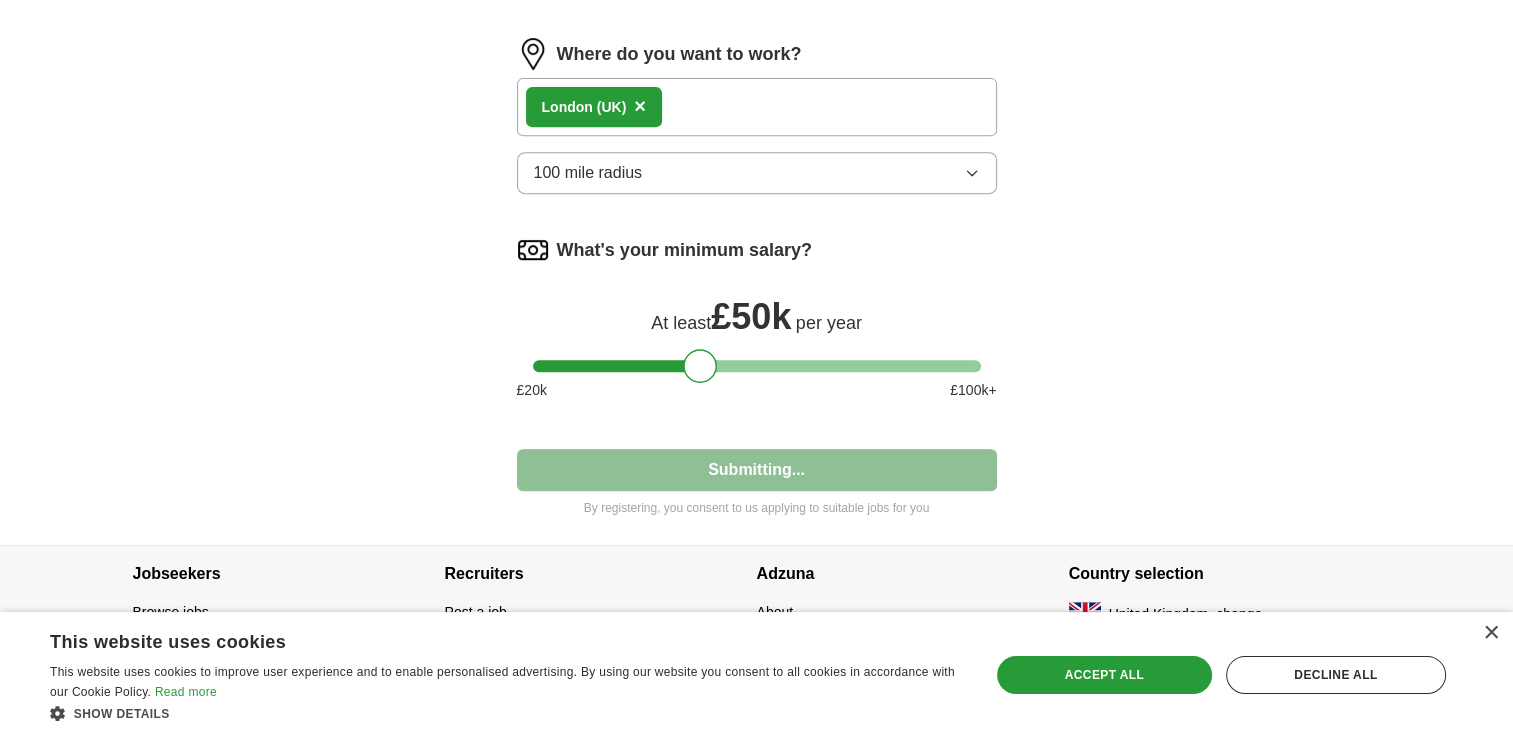 select on "**" 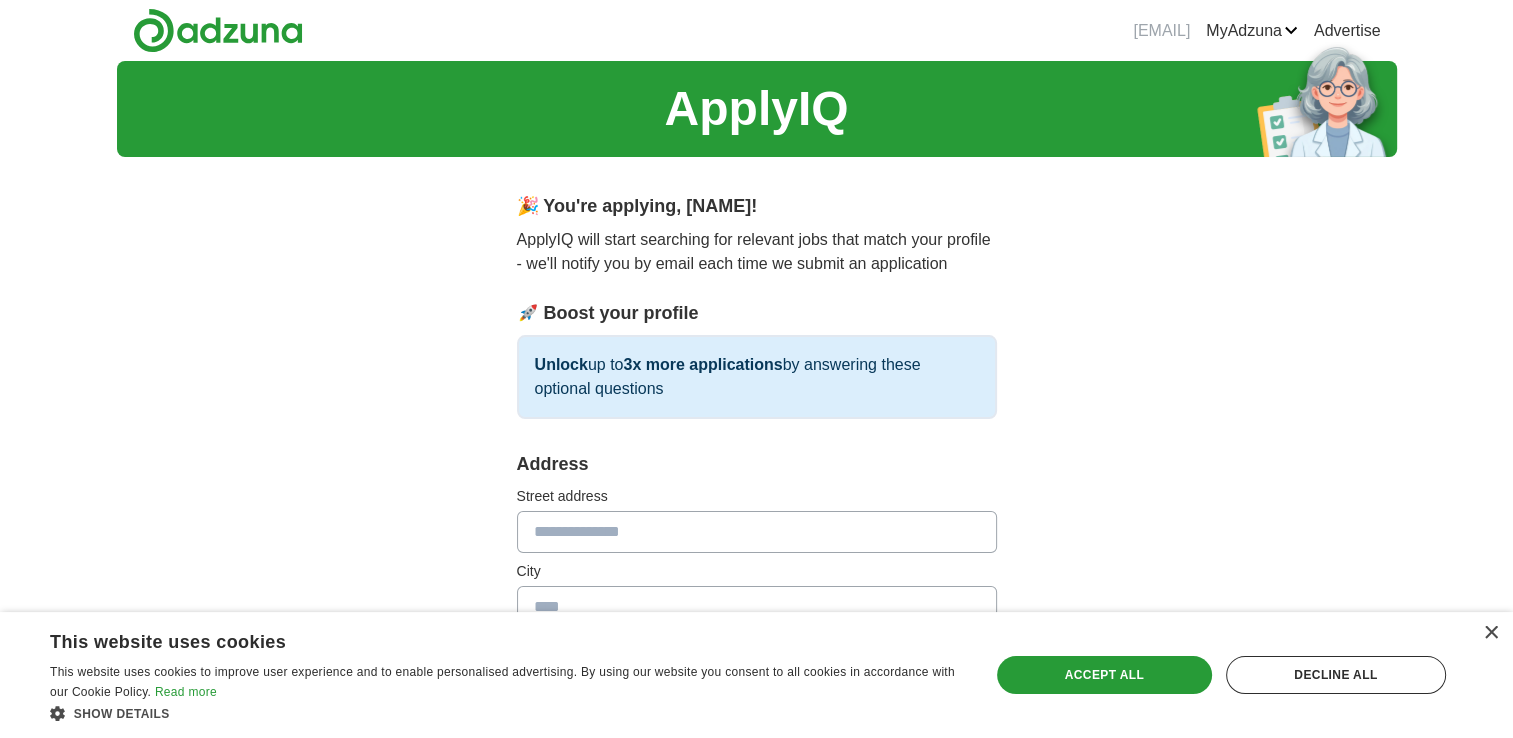scroll, scrollTop: 174, scrollLeft: 0, axis: vertical 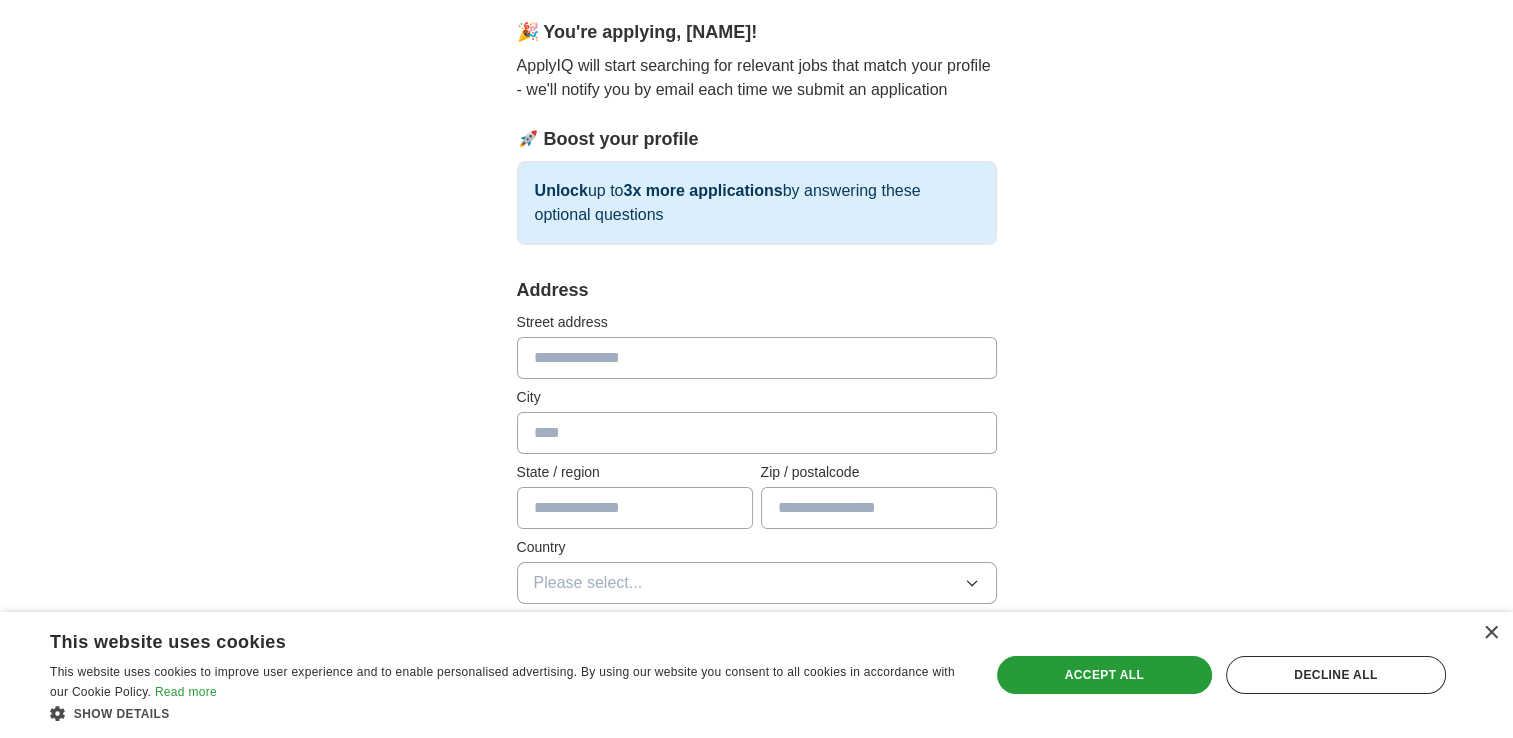 click at bounding box center [757, 358] 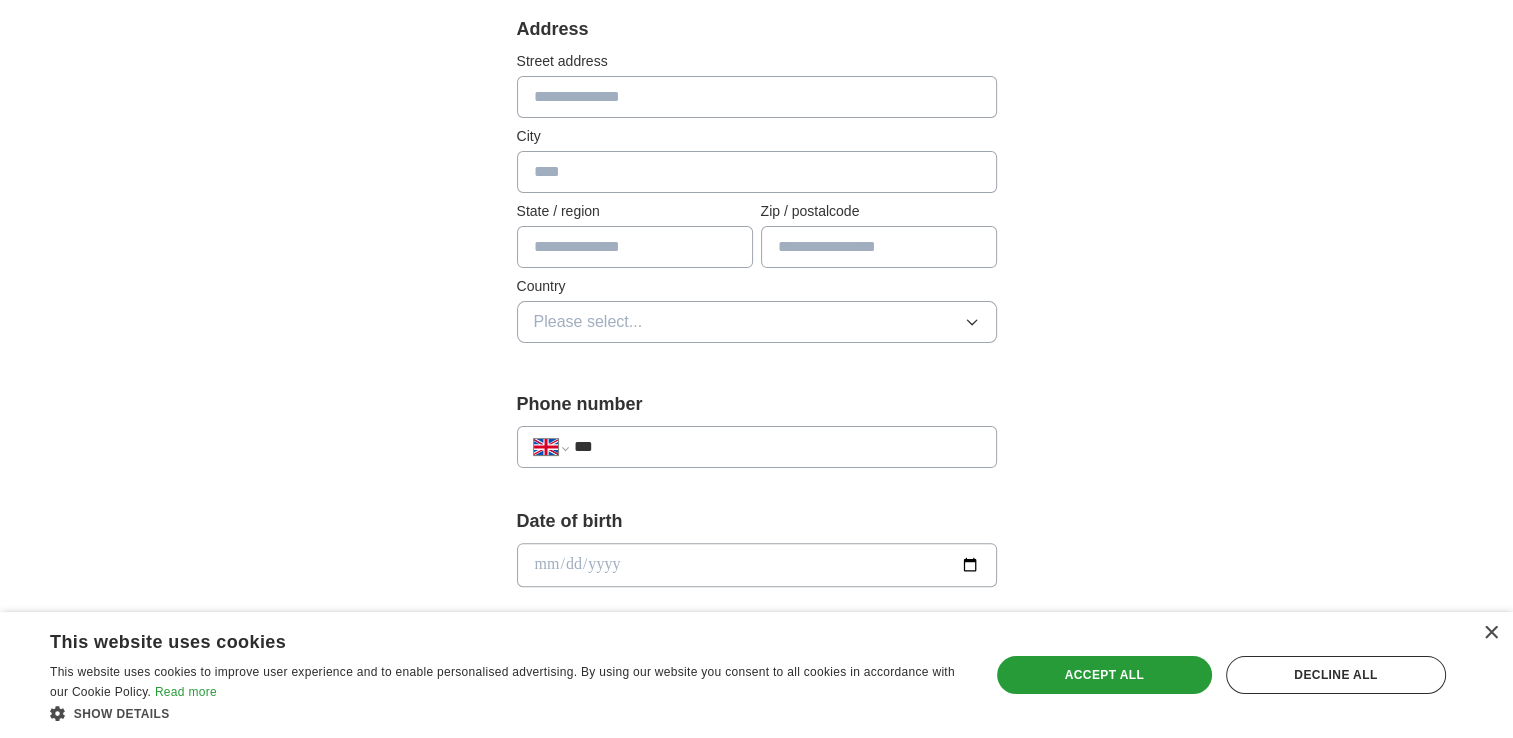 scroll, scrollTop: 587, scrollLeft: 0, axis: vertical 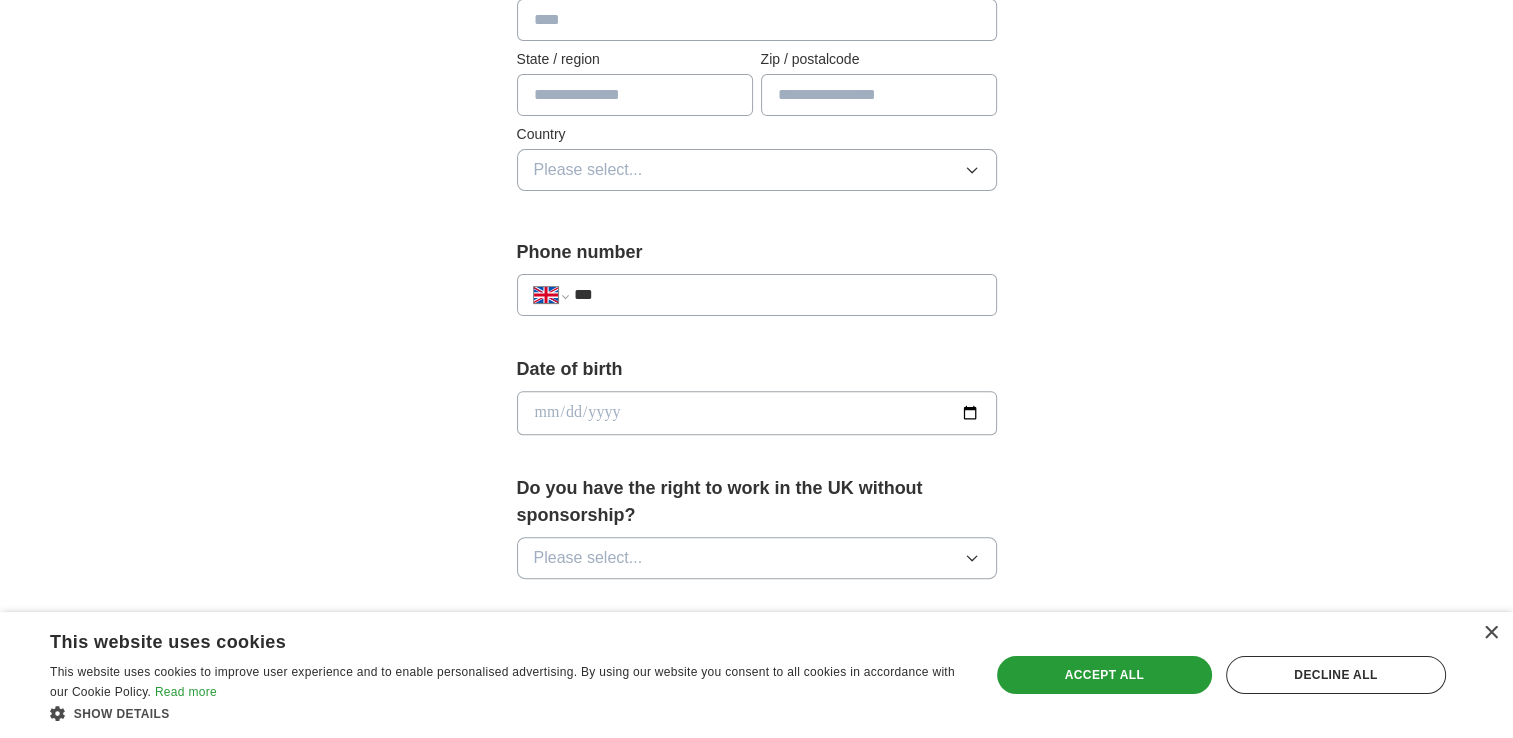 click on "***" at bounding box center (776, 295) 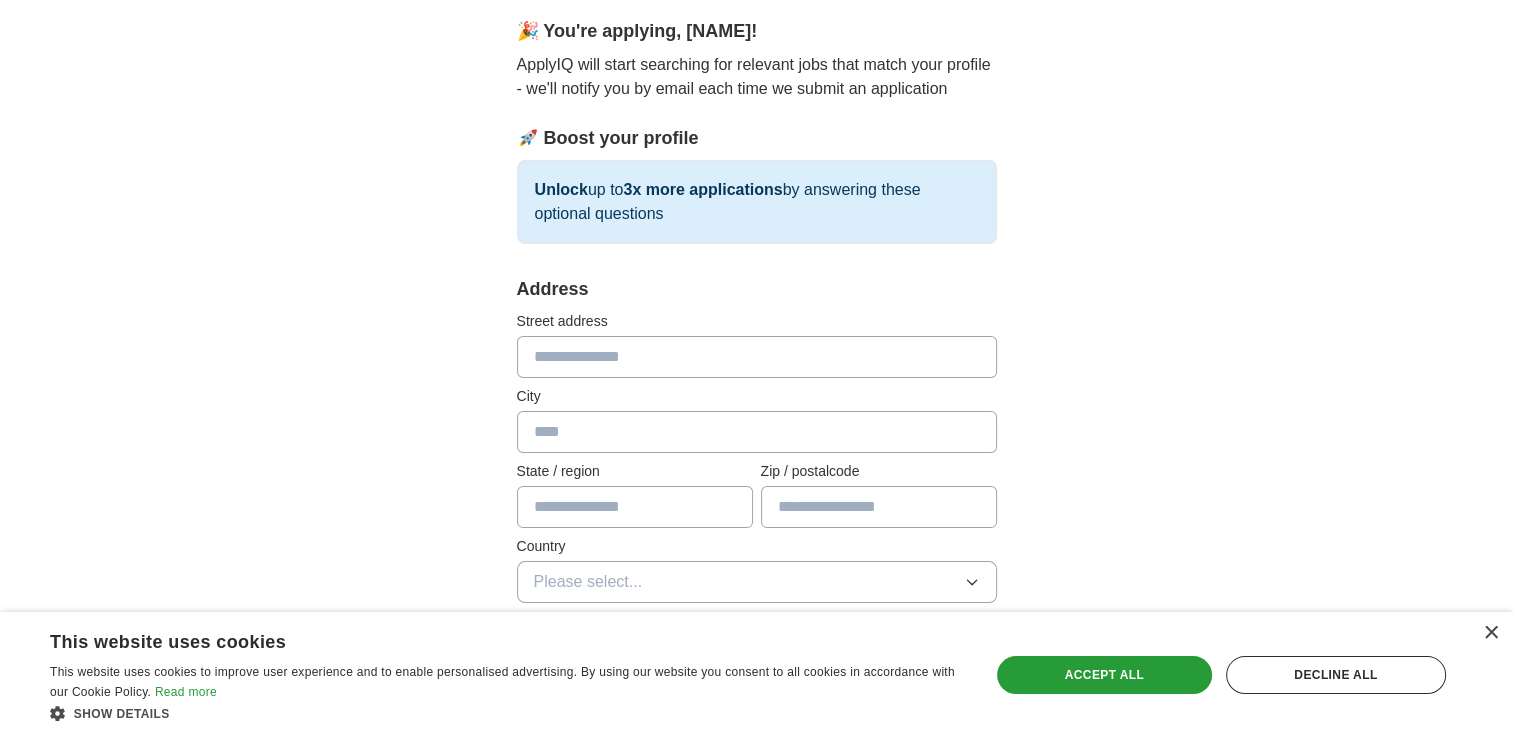 scroll, scrollTop: 289, scrollLeft: 0, axis: vertical 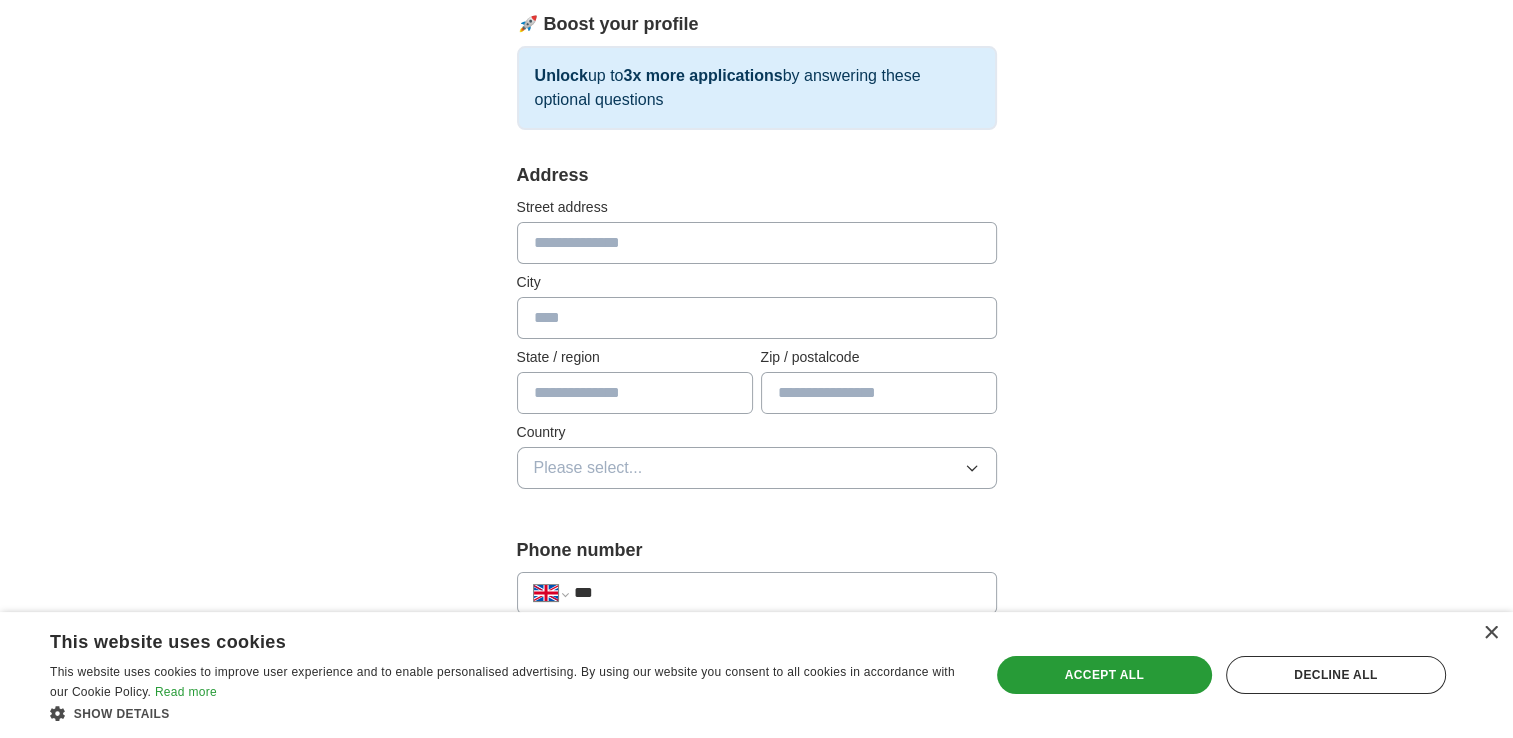 click at bounding box center (757, 243) 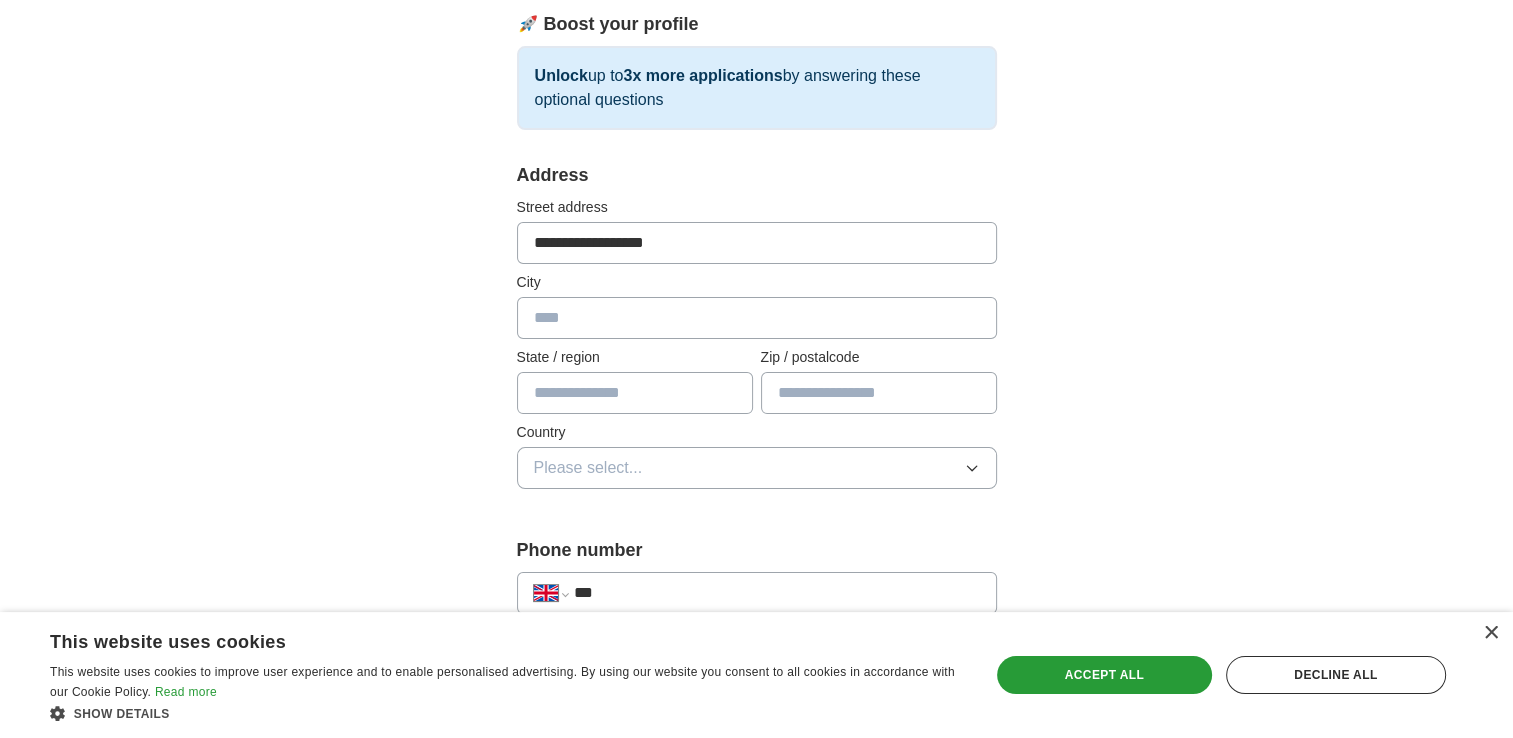 type on "**********" 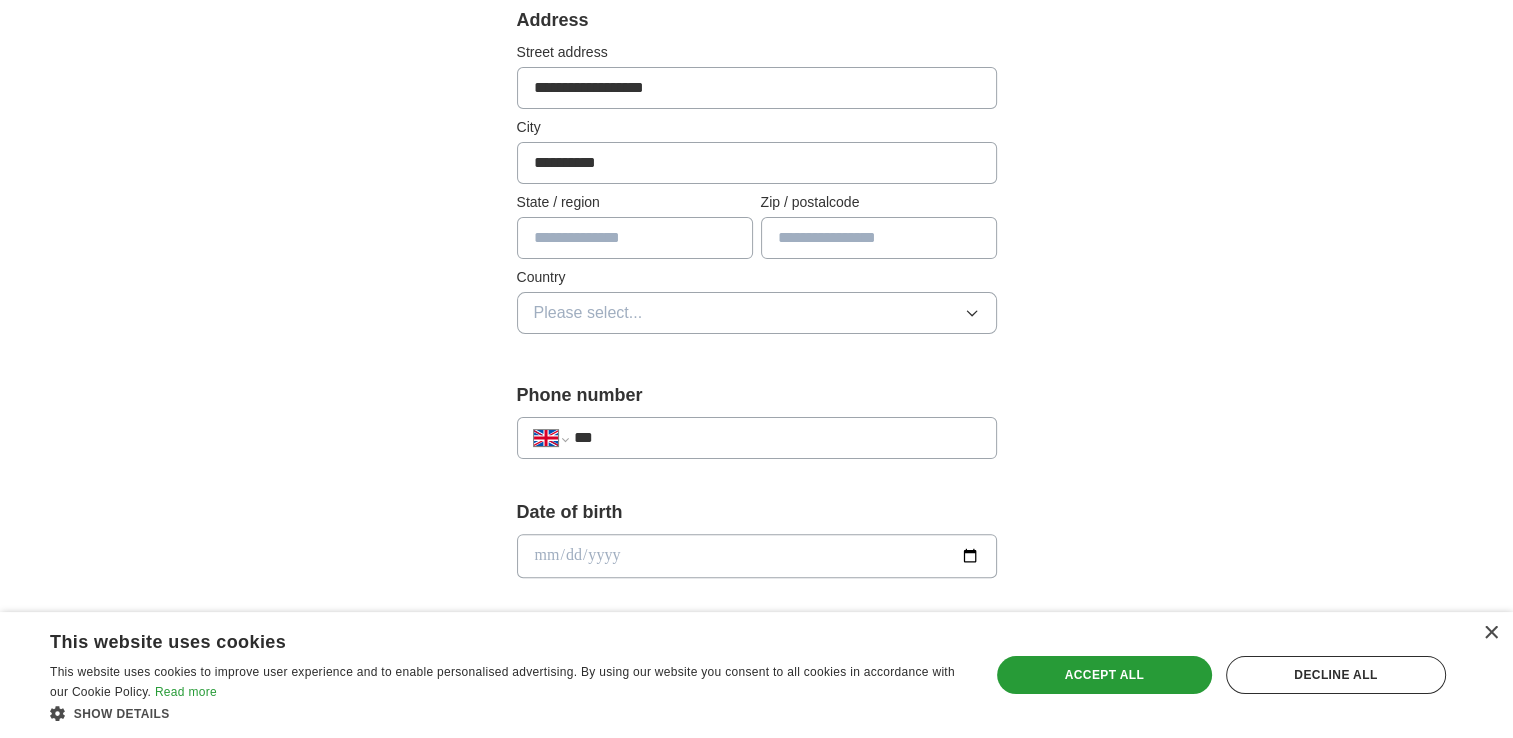 scroll, scrollTop: 445, scrollLeft: 0, axis: vertical 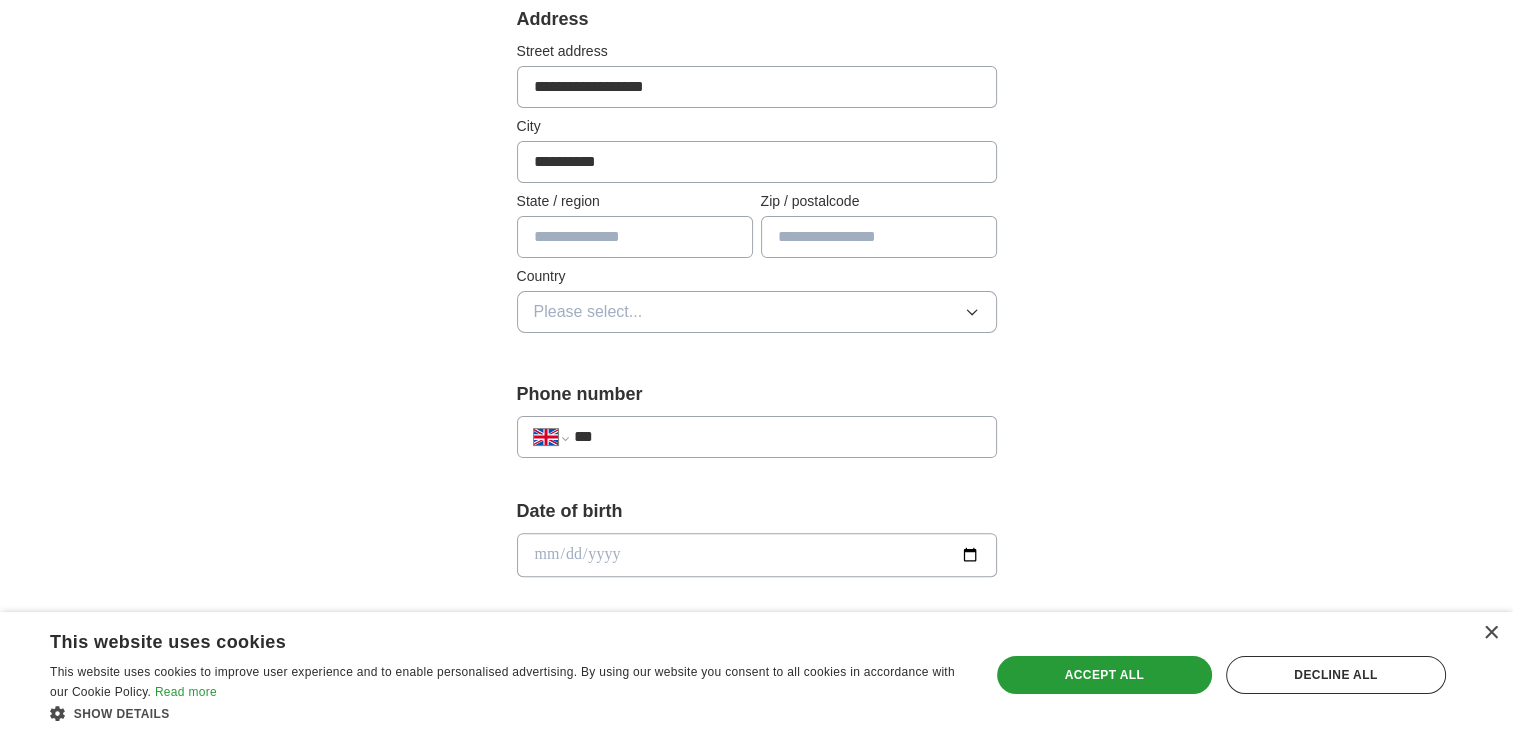 type on "**********" 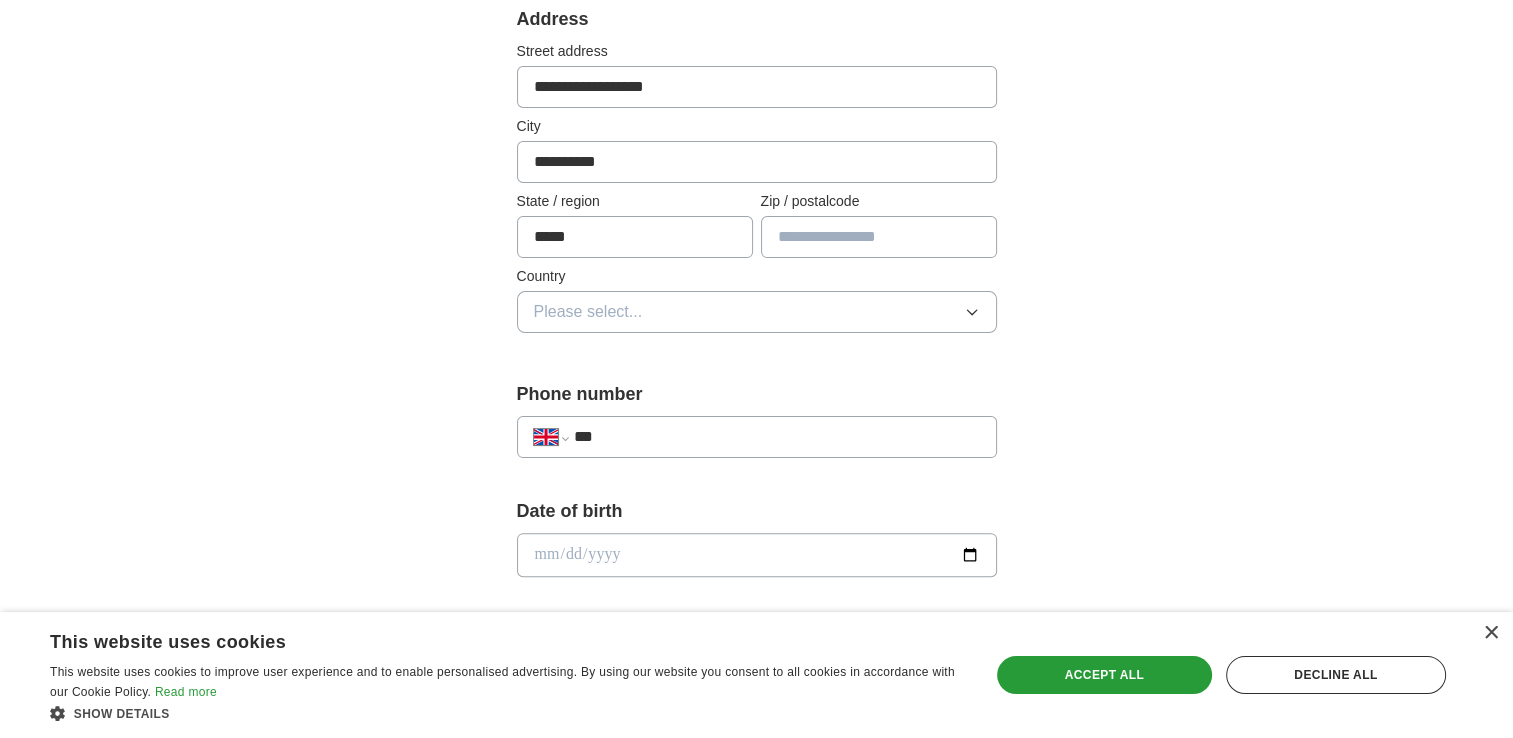 type on "*****" 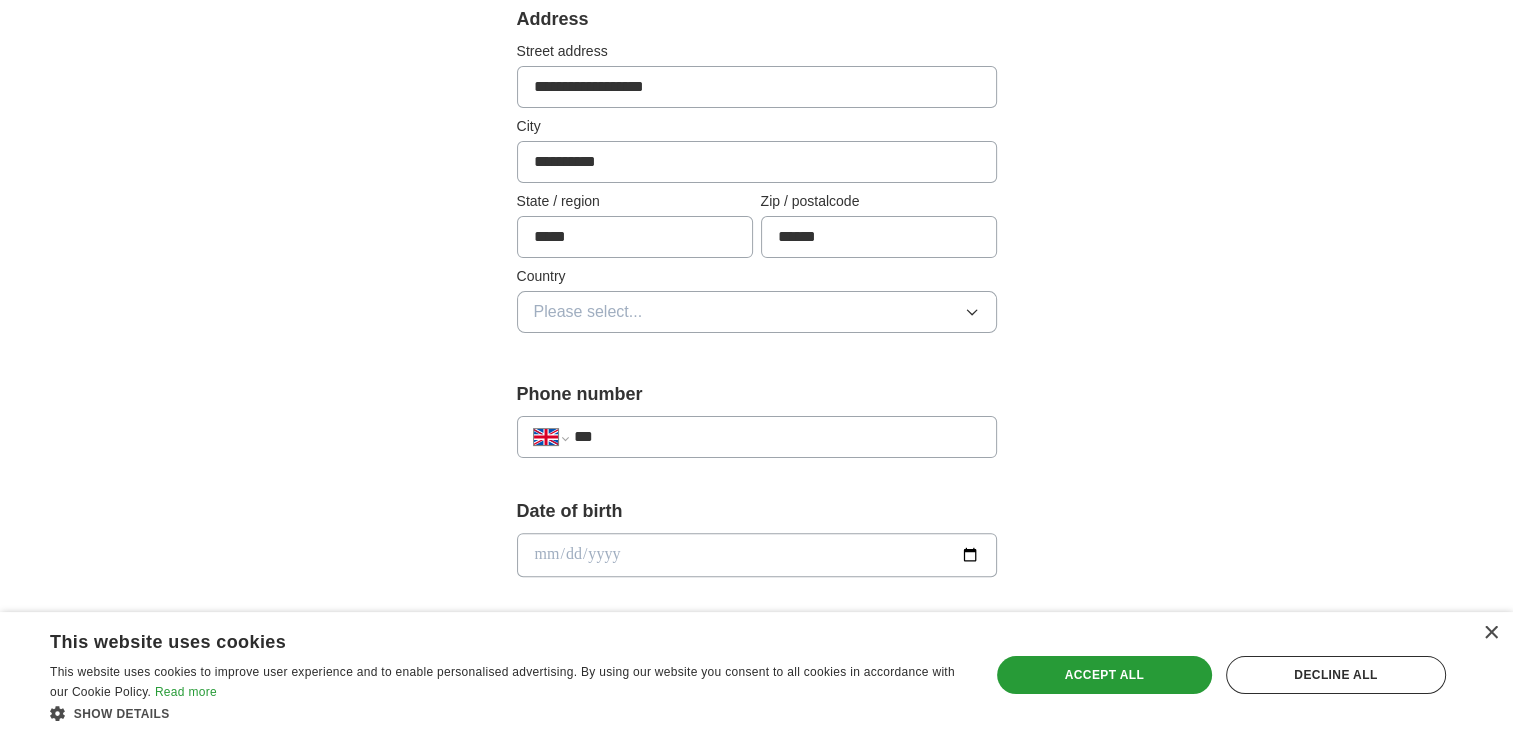 type on "******" 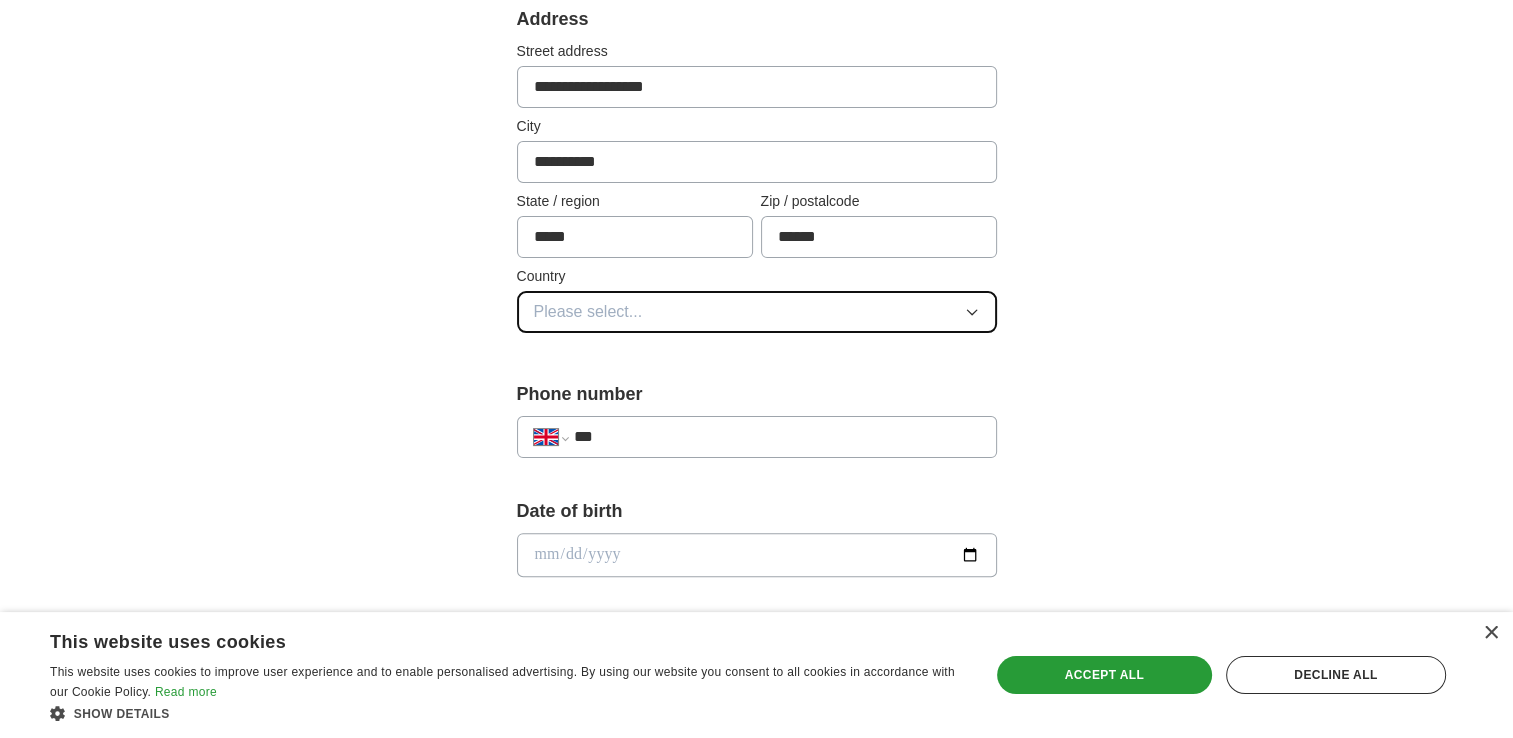 click on "Please select..." at bounding box center [757, 312] 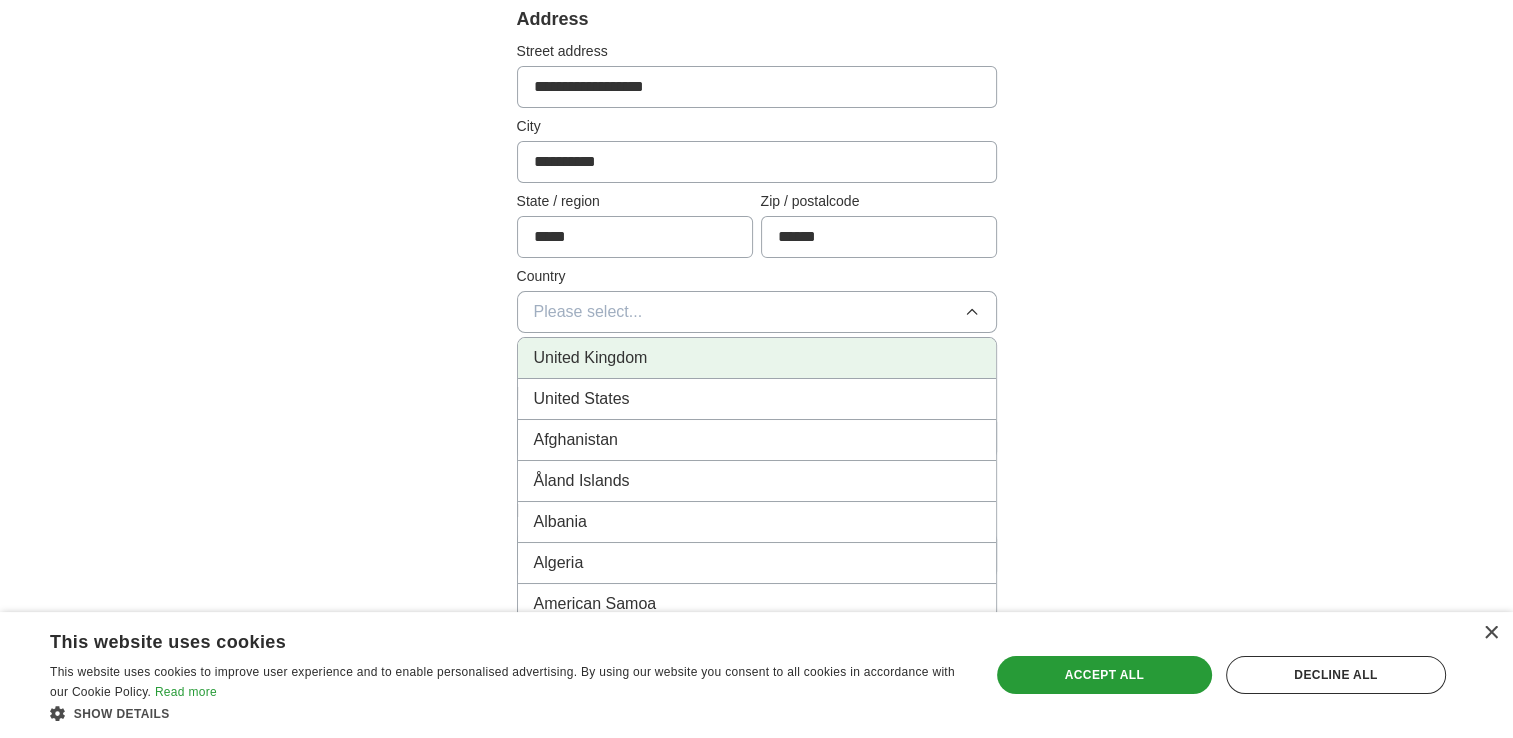 click on "United Kingdom" at bounding box center (591, 358) 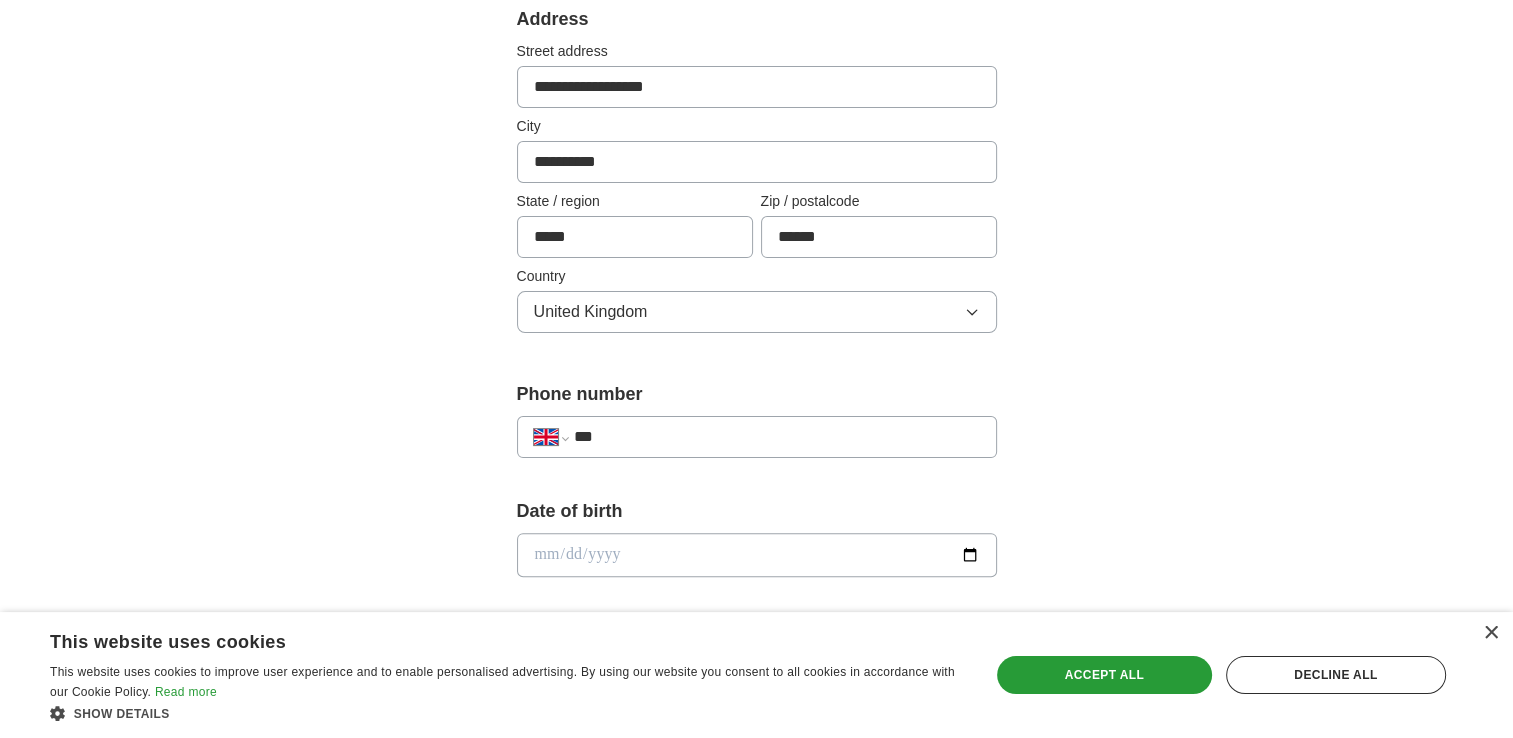 scroll, scrollTop: 612, scrollLeft: 0, axis: vertical 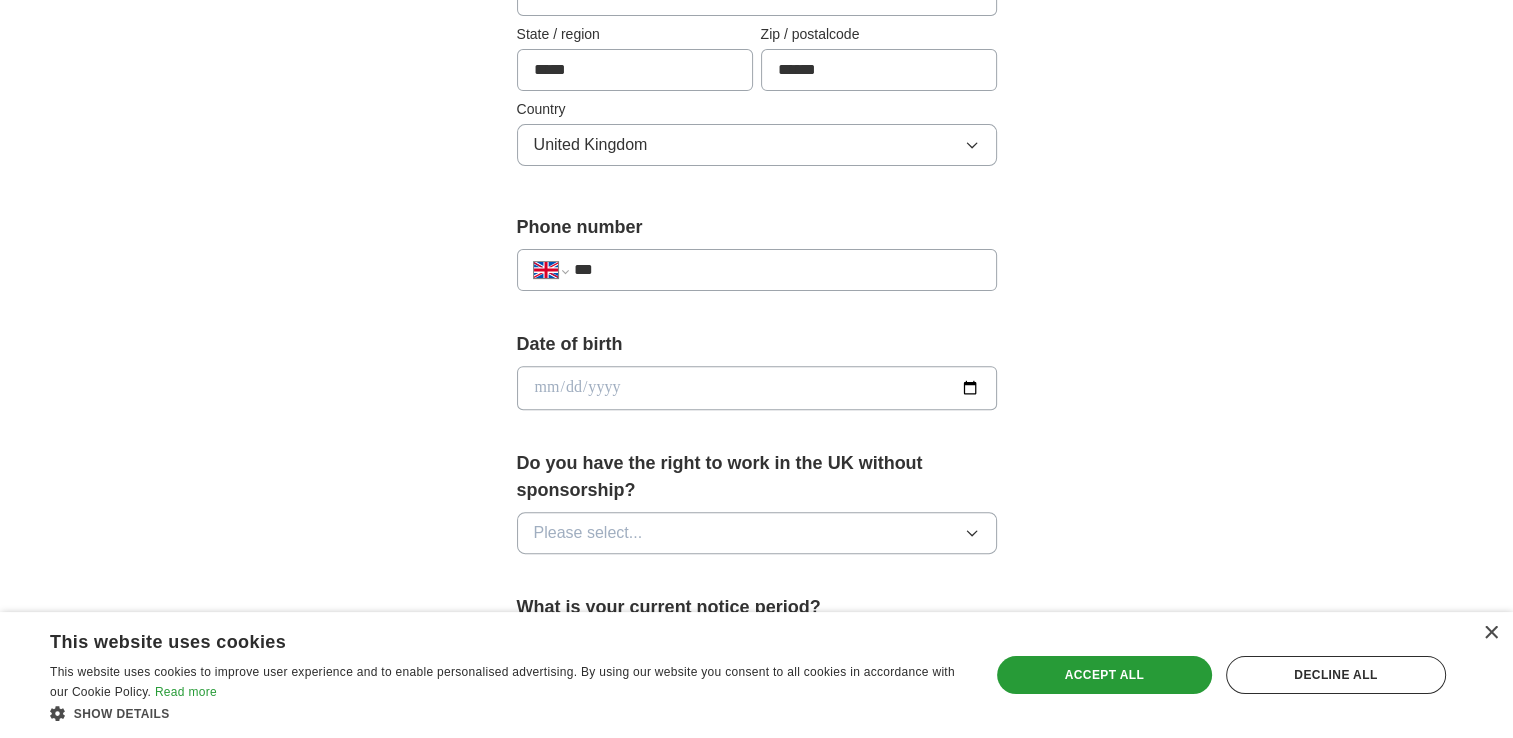click on "***" at bounding box center [776, 270] 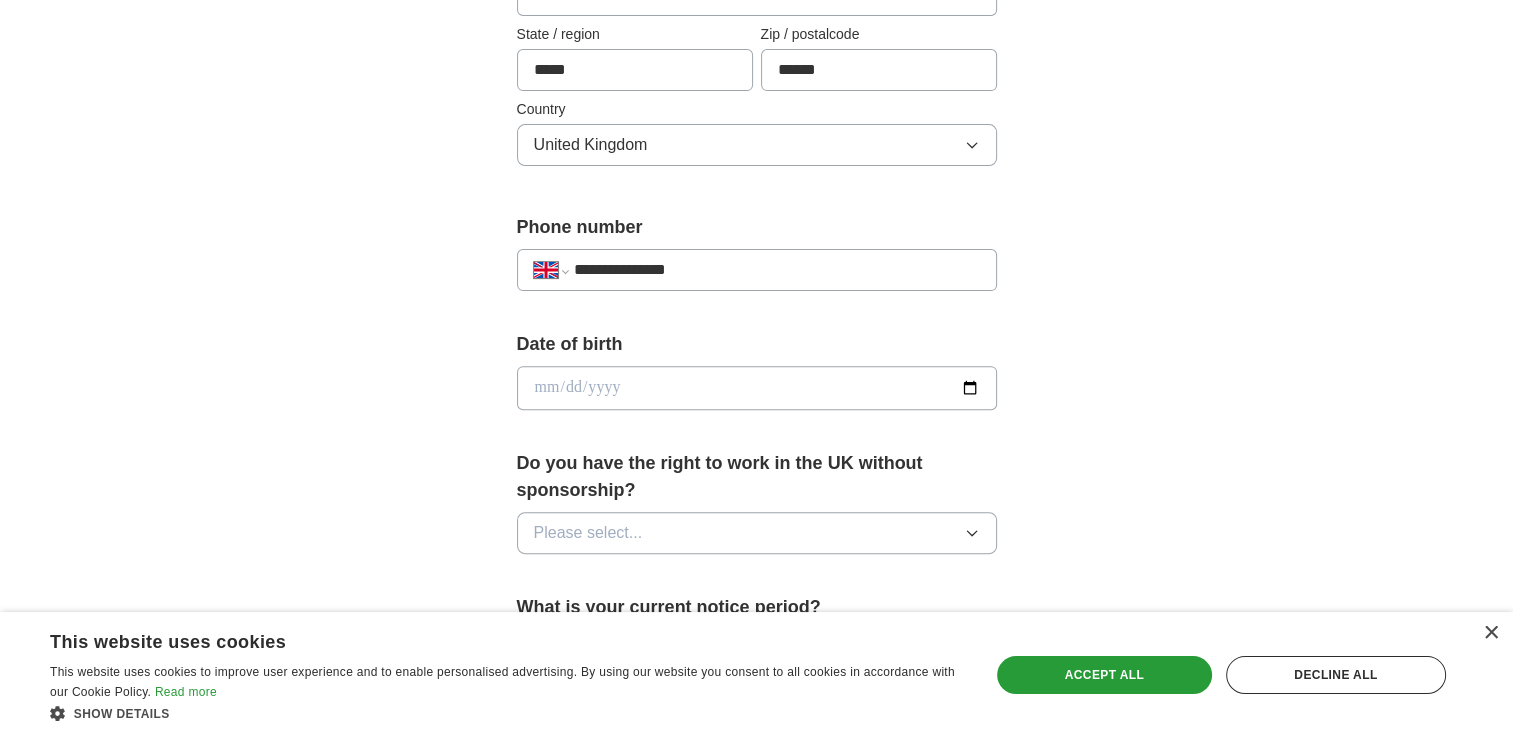 click on "**********" at bounding box center (776, 270) 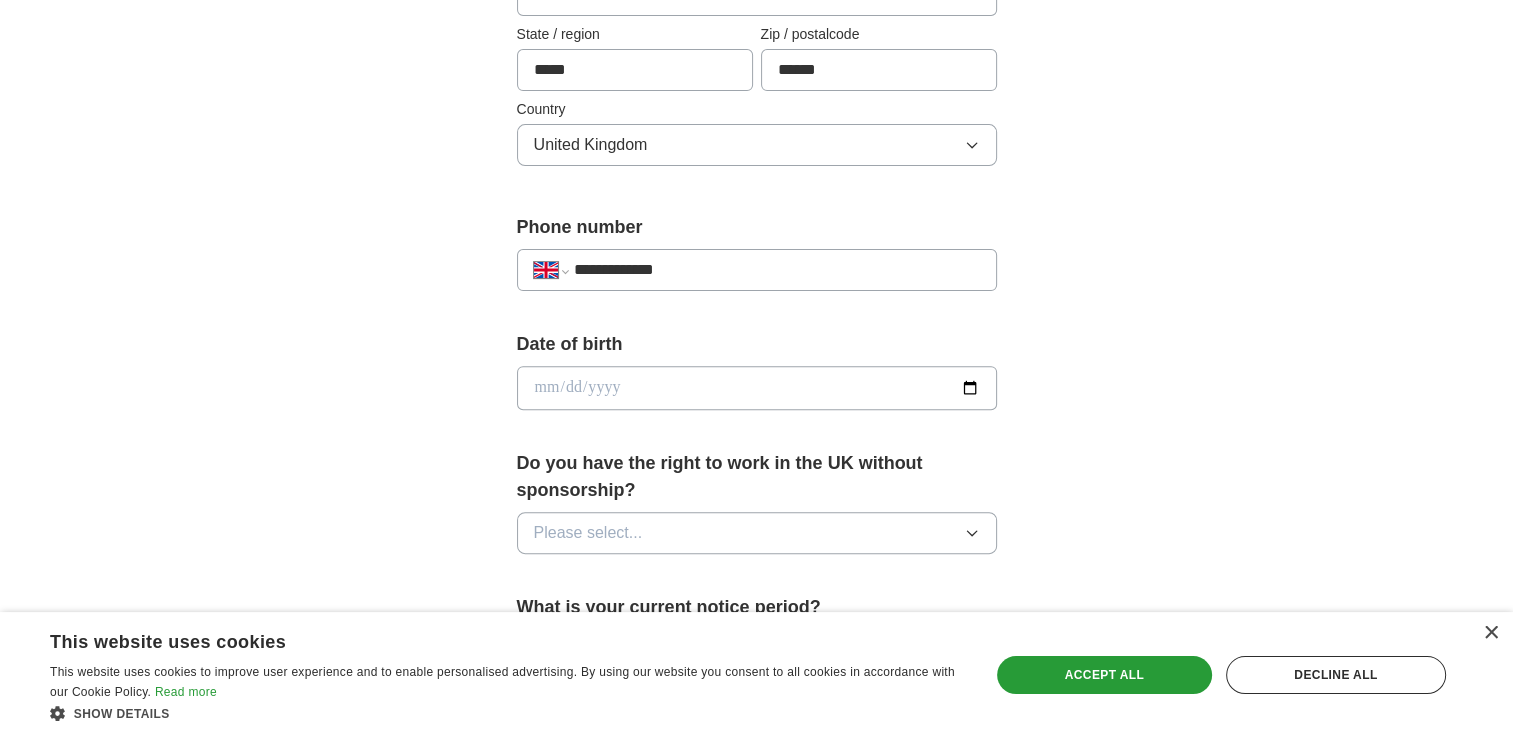 select on "**" 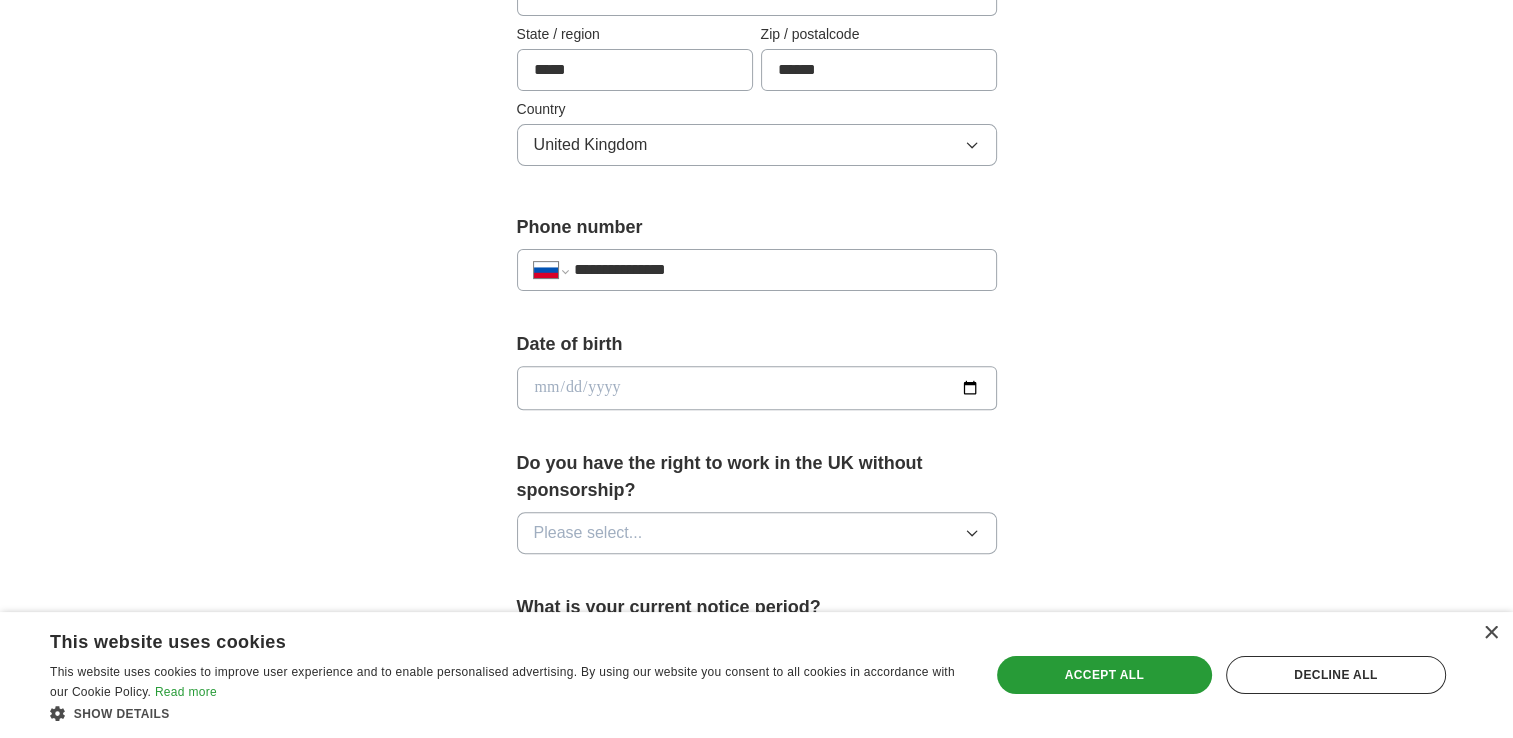 select on "**" 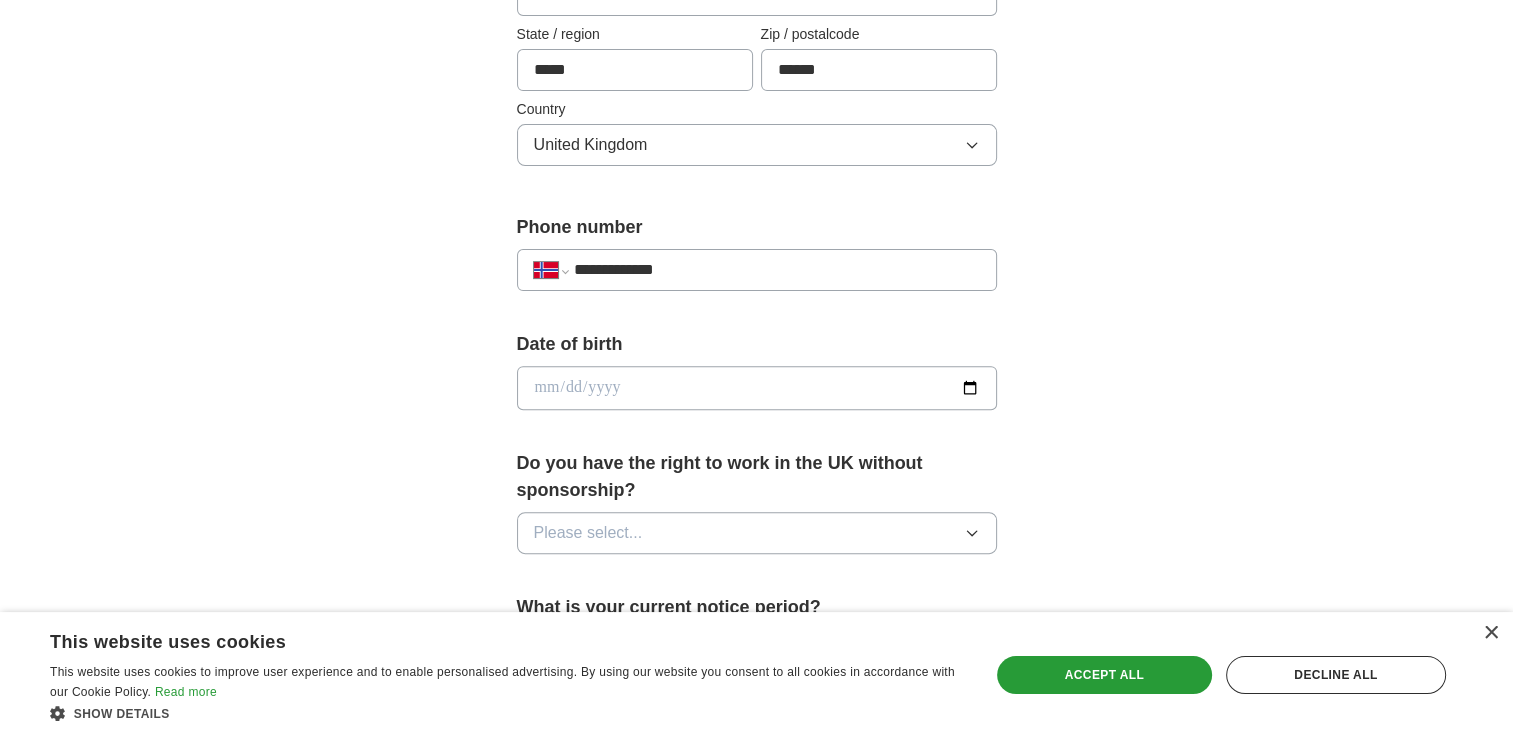 select on "**" 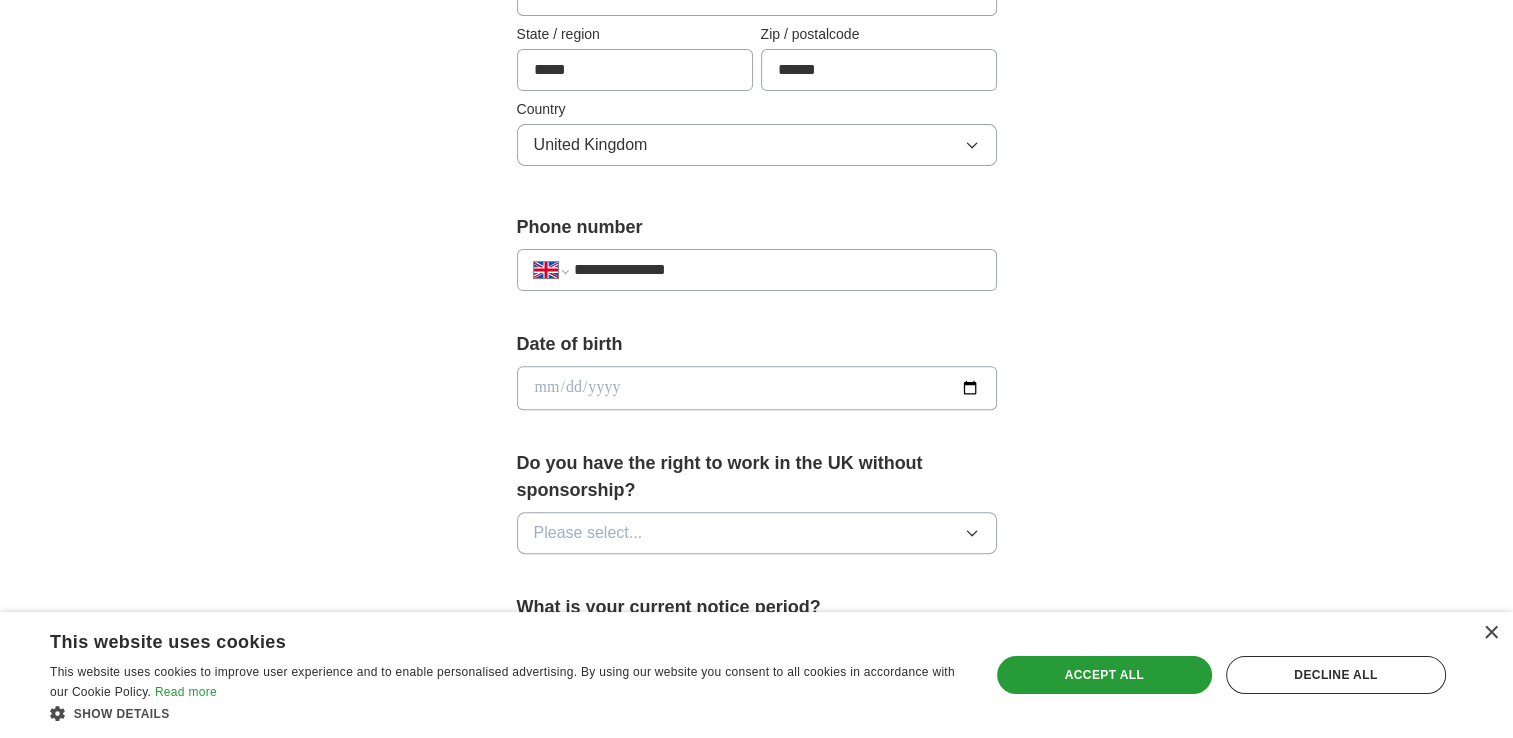 click on "**********" at bounding box center [776, 270] 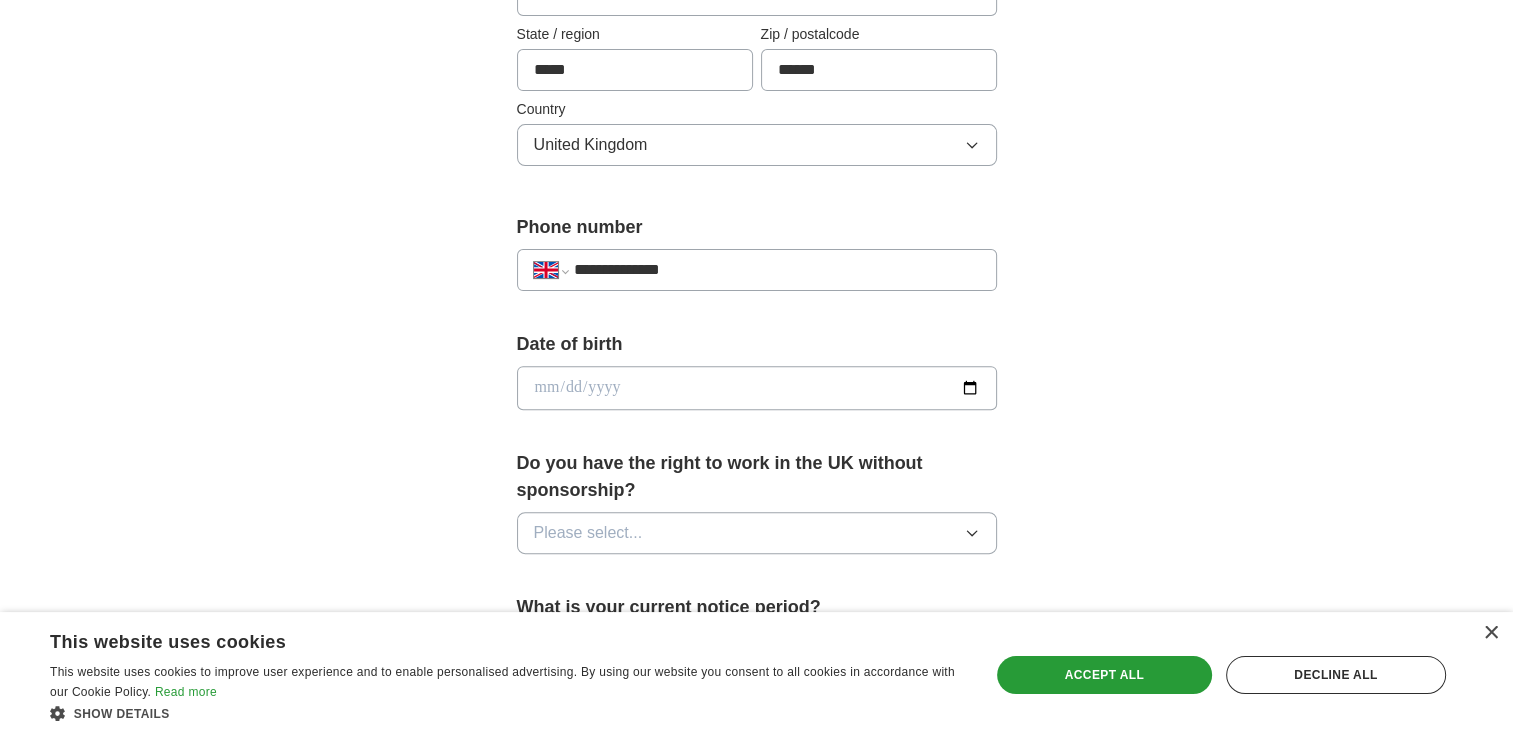 type on "**********" 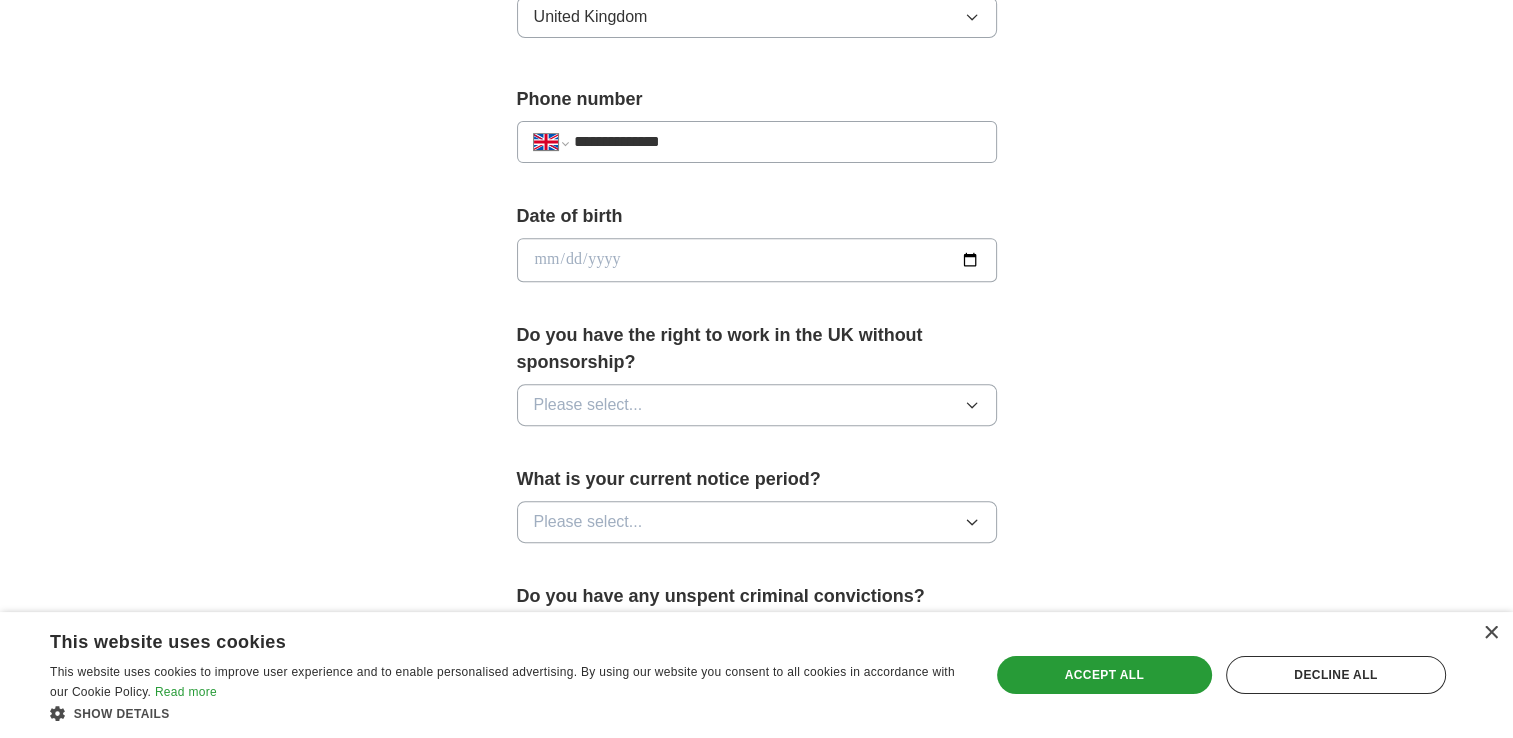 scroll, scrollTop: 744, scrollLeft: 0, axis: vertical 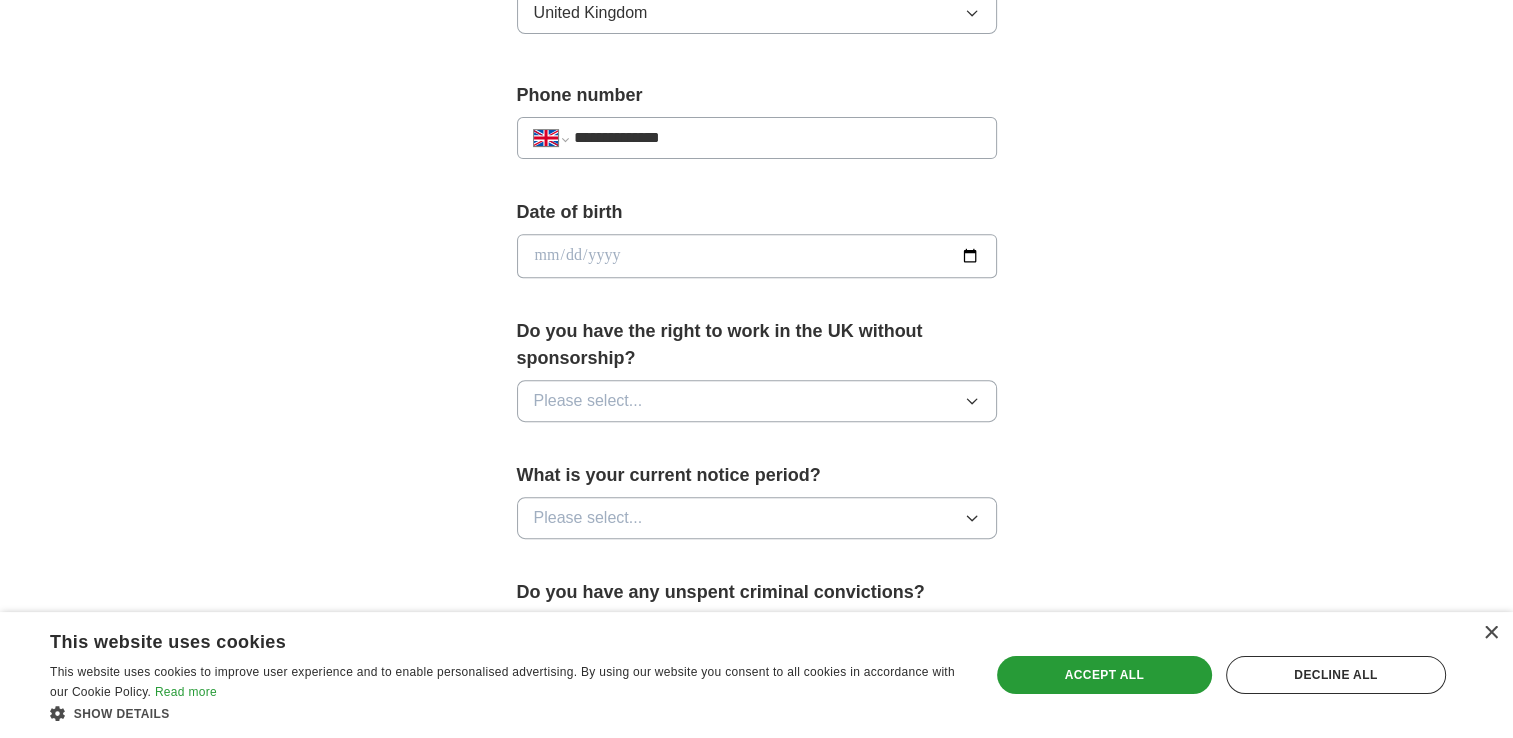 click at bounding box center (757, 256) 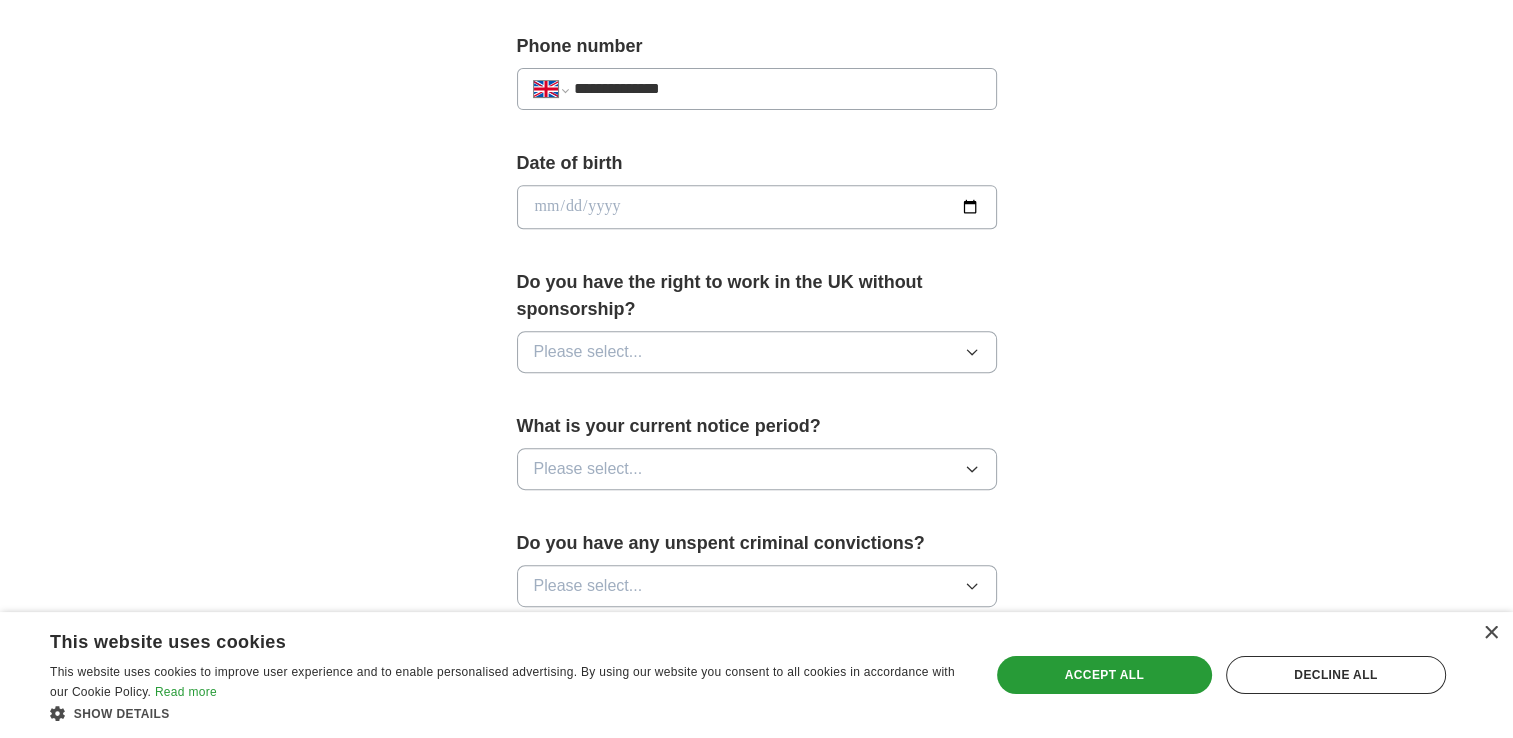 scroll, scrollTop: 820, scrollLeft: 0, axis: vertical 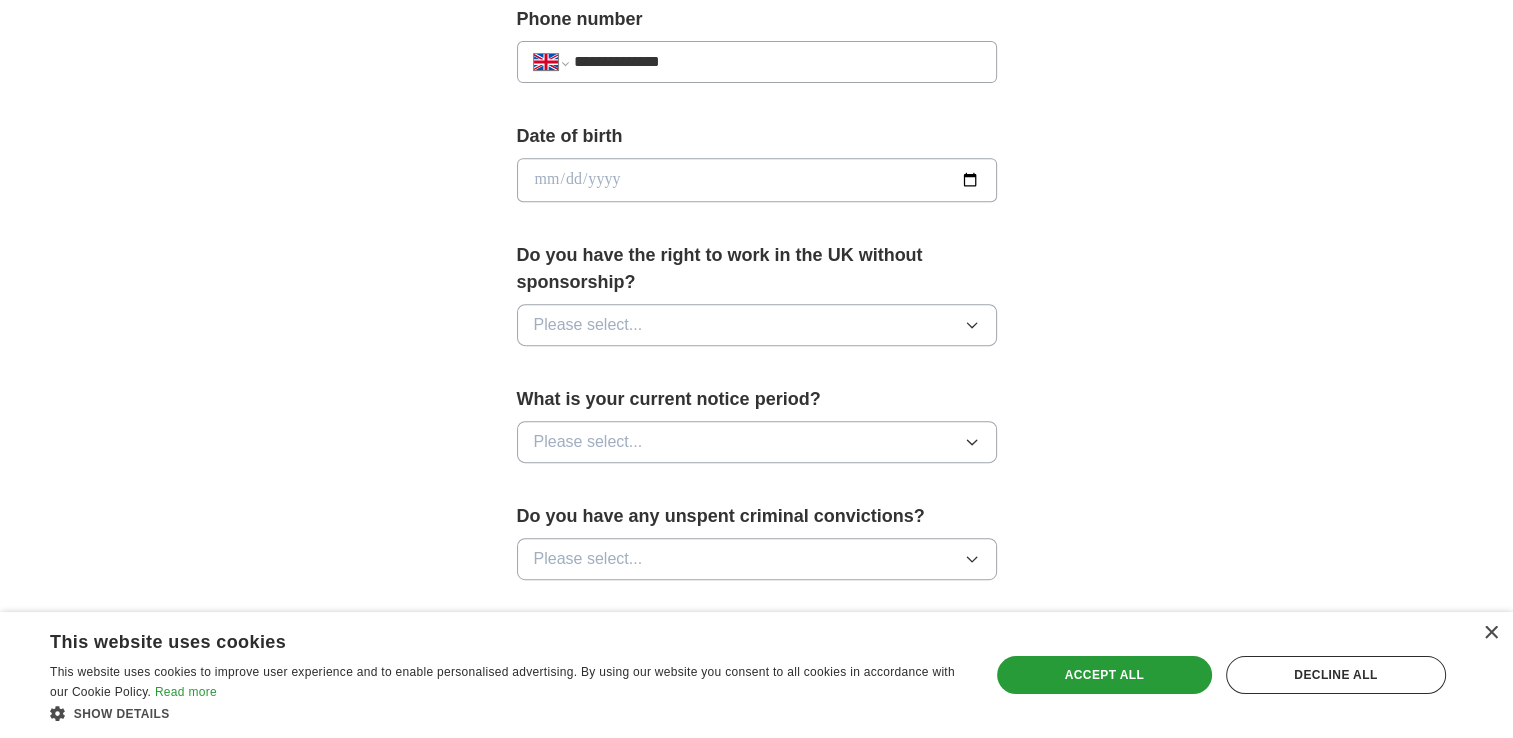 click at bounding box center (757, 180) 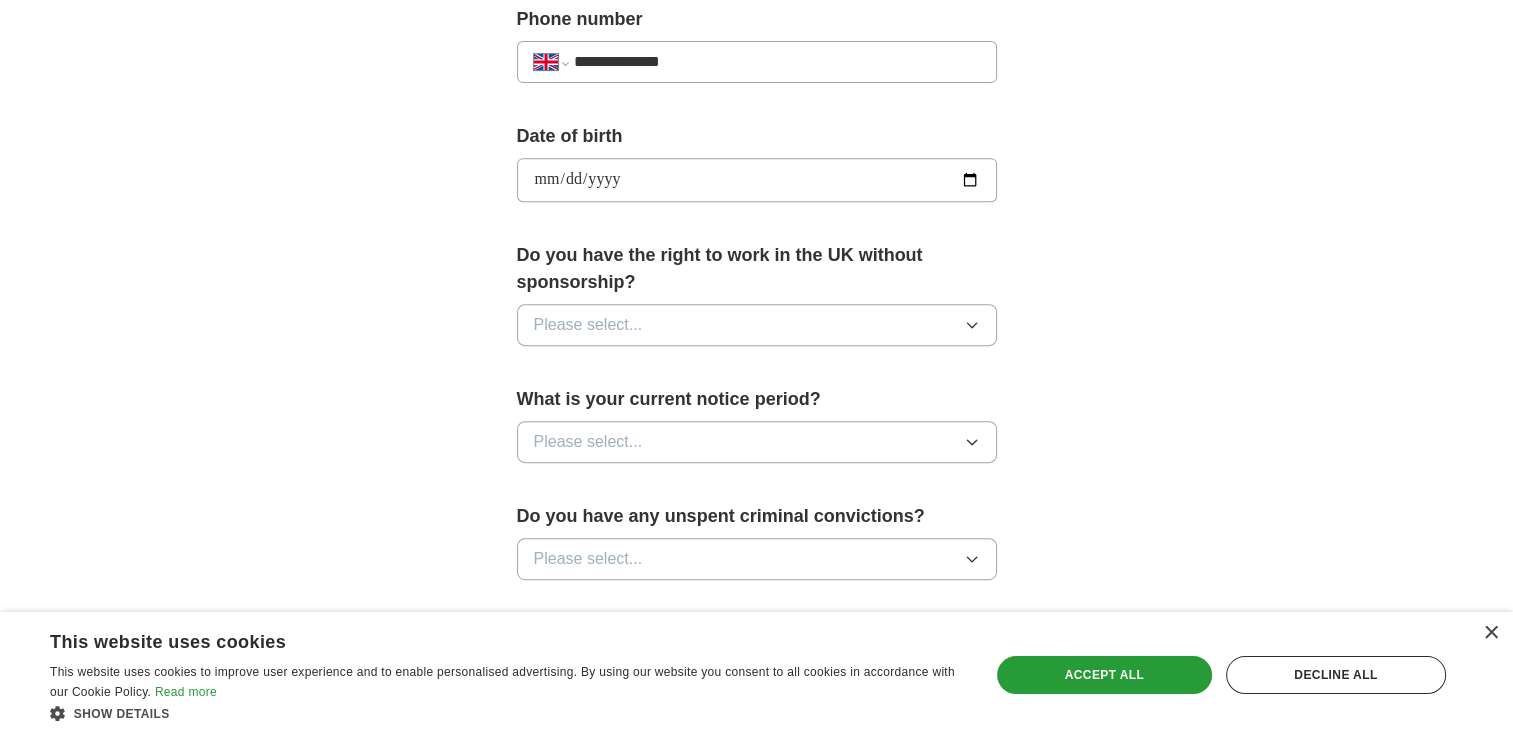 type on "**********" 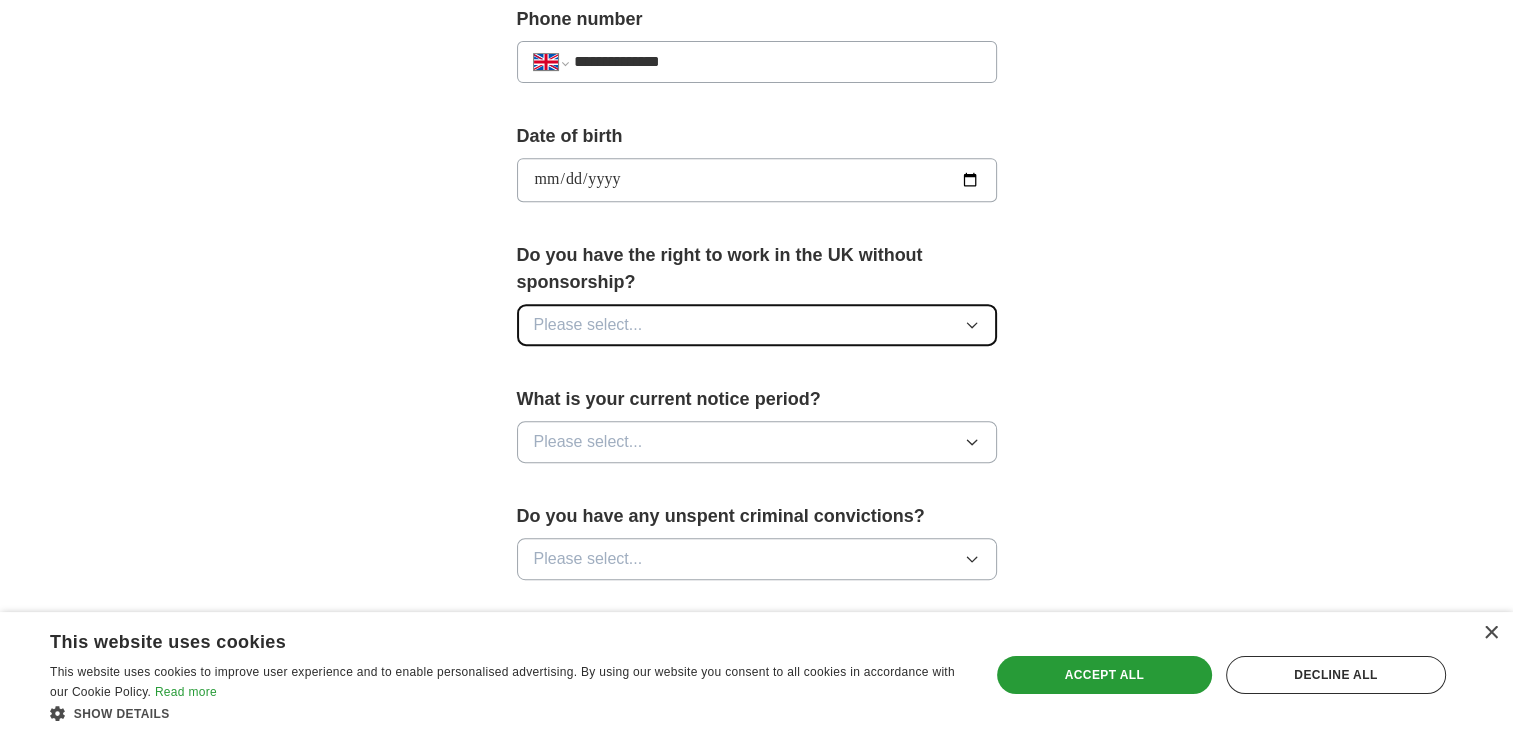 click on "Please select..." at bounding box center (757, 325) 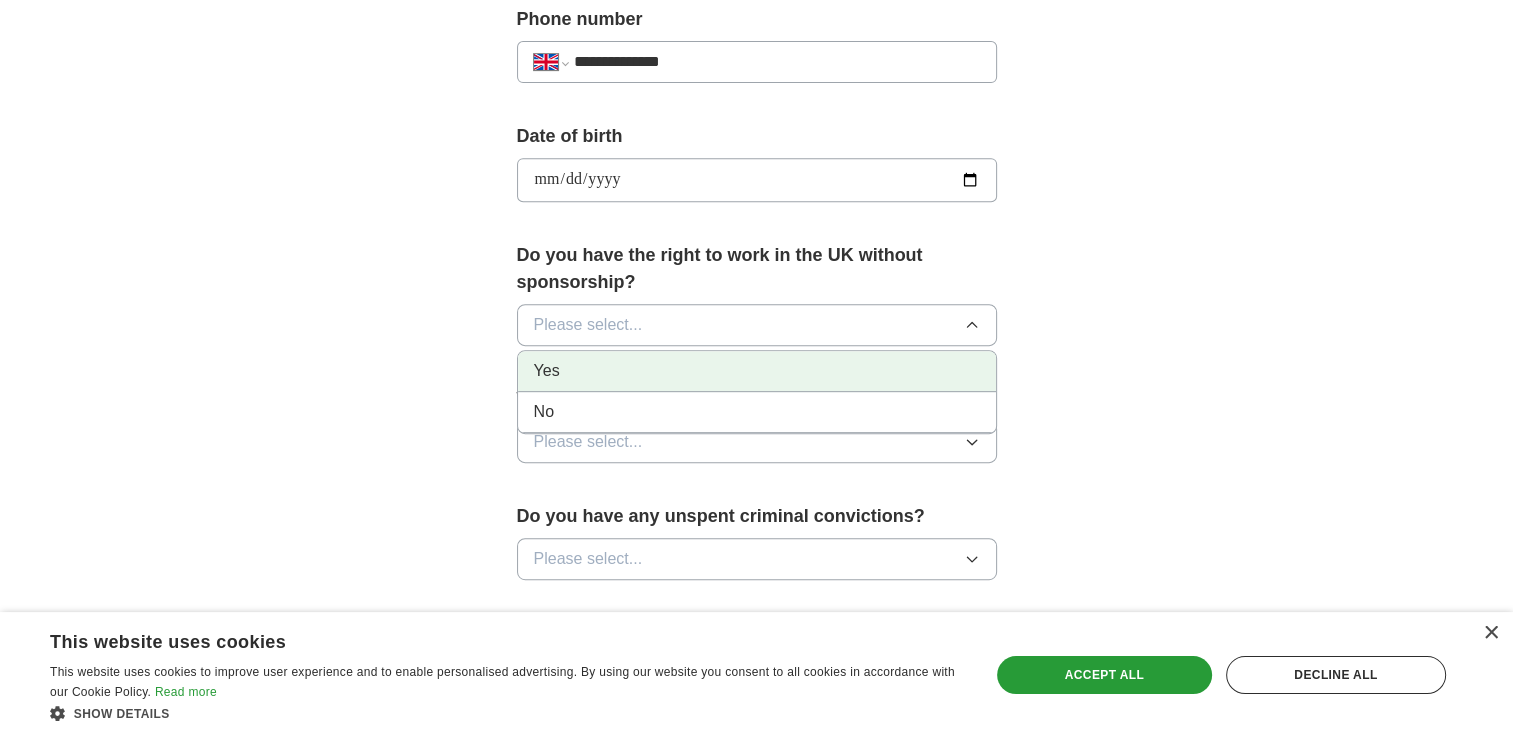 click on "Yes" at bounding box center [757, 371] 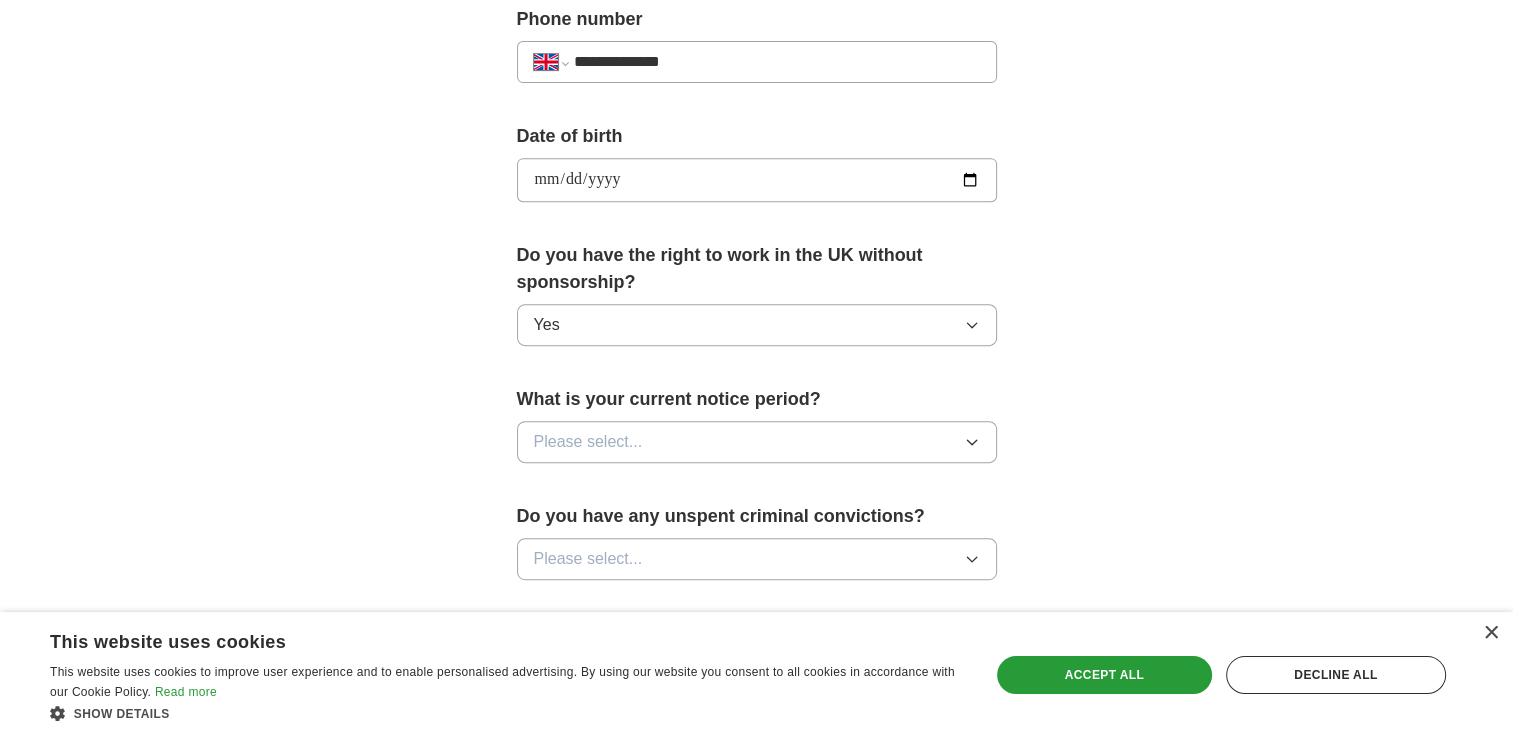 scroll, scrollTop: 984, scrollLeft: 0, axis: vertical 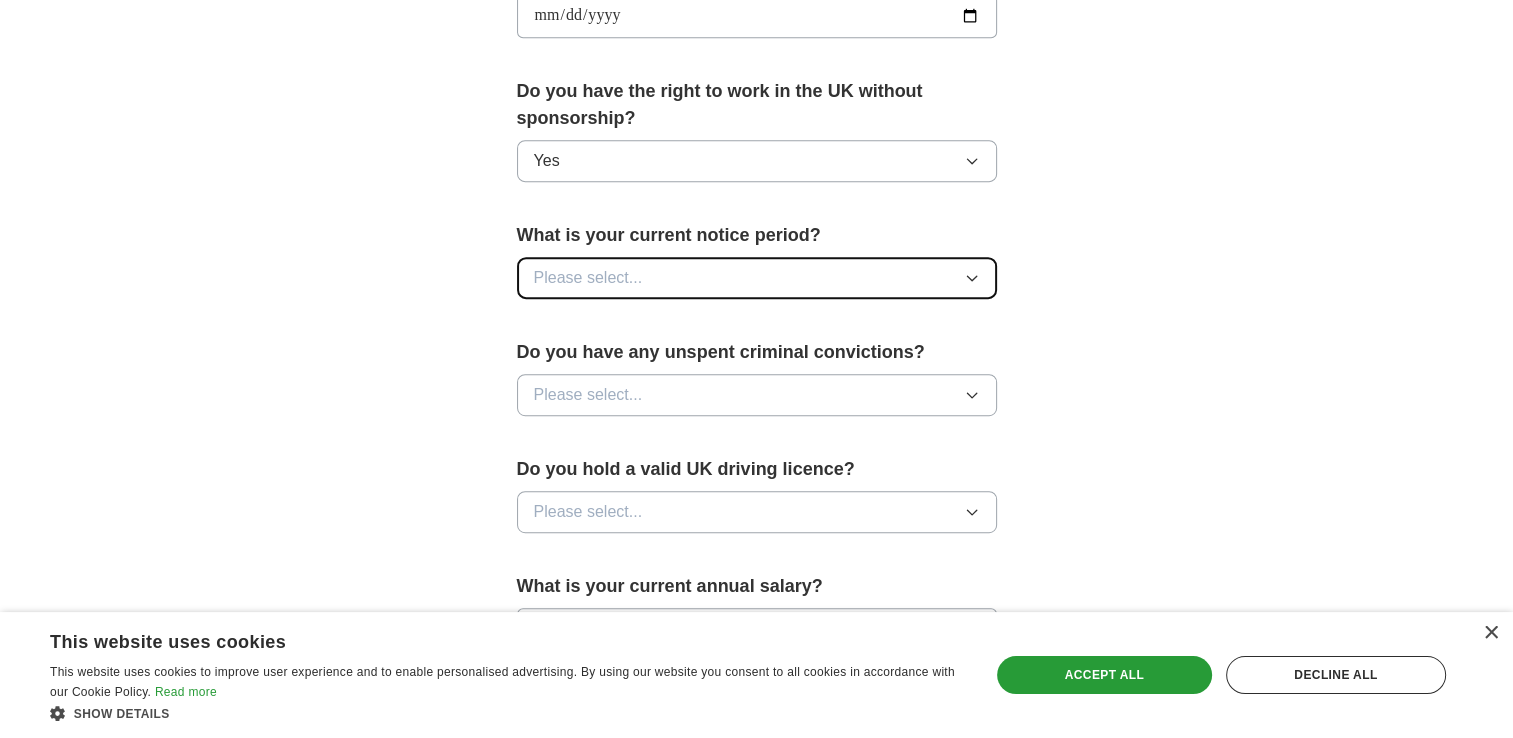 click on "Please select..." at bounding box center [588, 278] 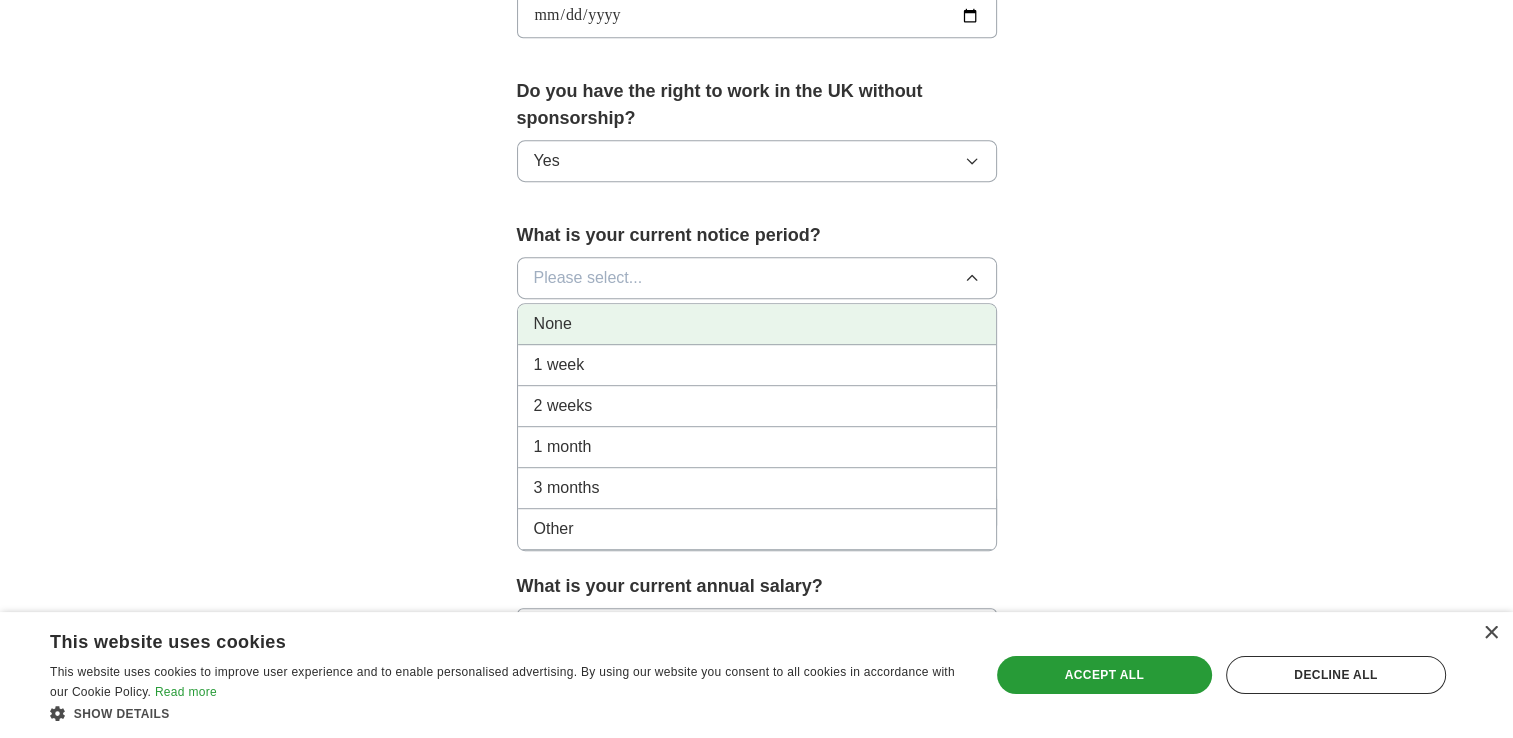 click on "None" at bounding box center (757, 324) 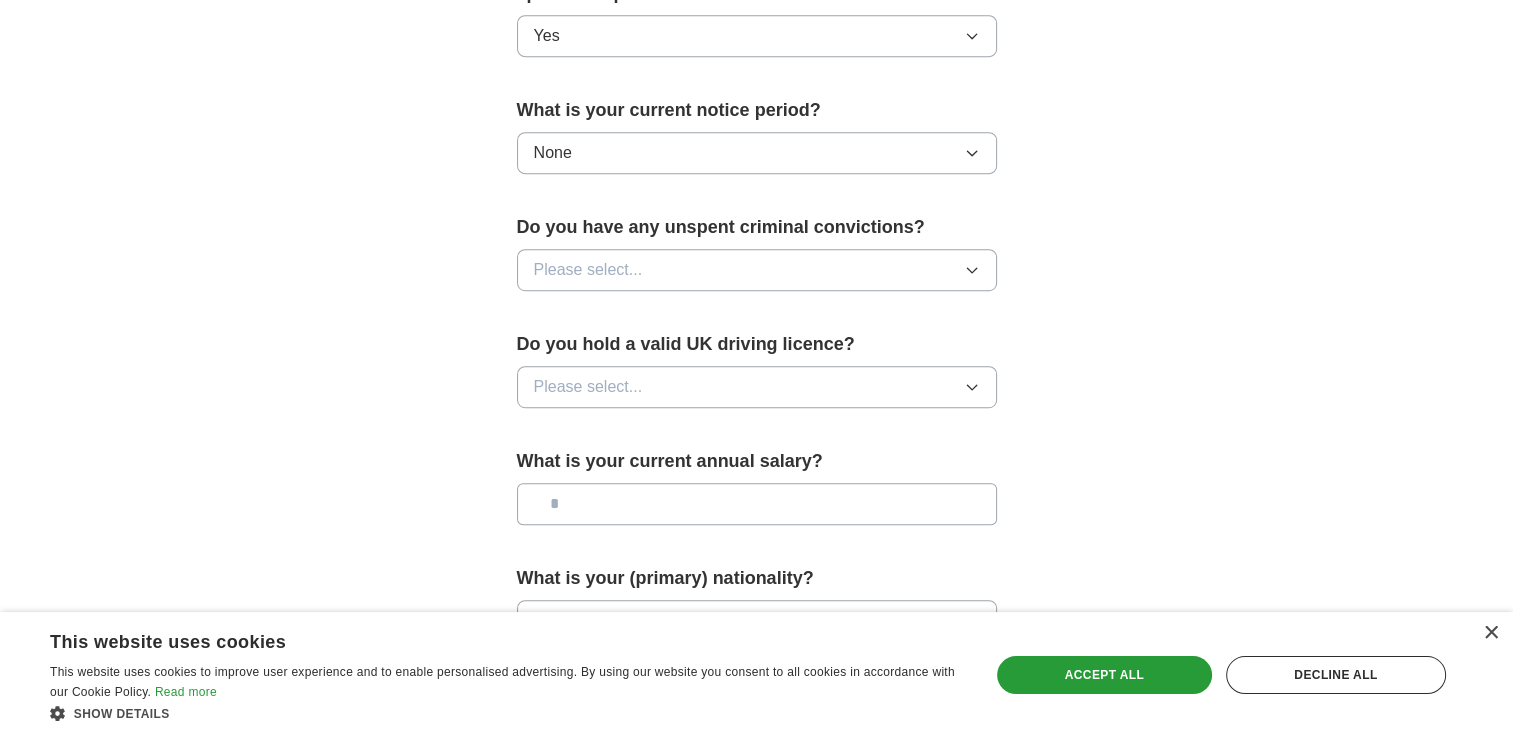 scroll, scrollTop: 1112, scrollLeft: 0, axis: vertical 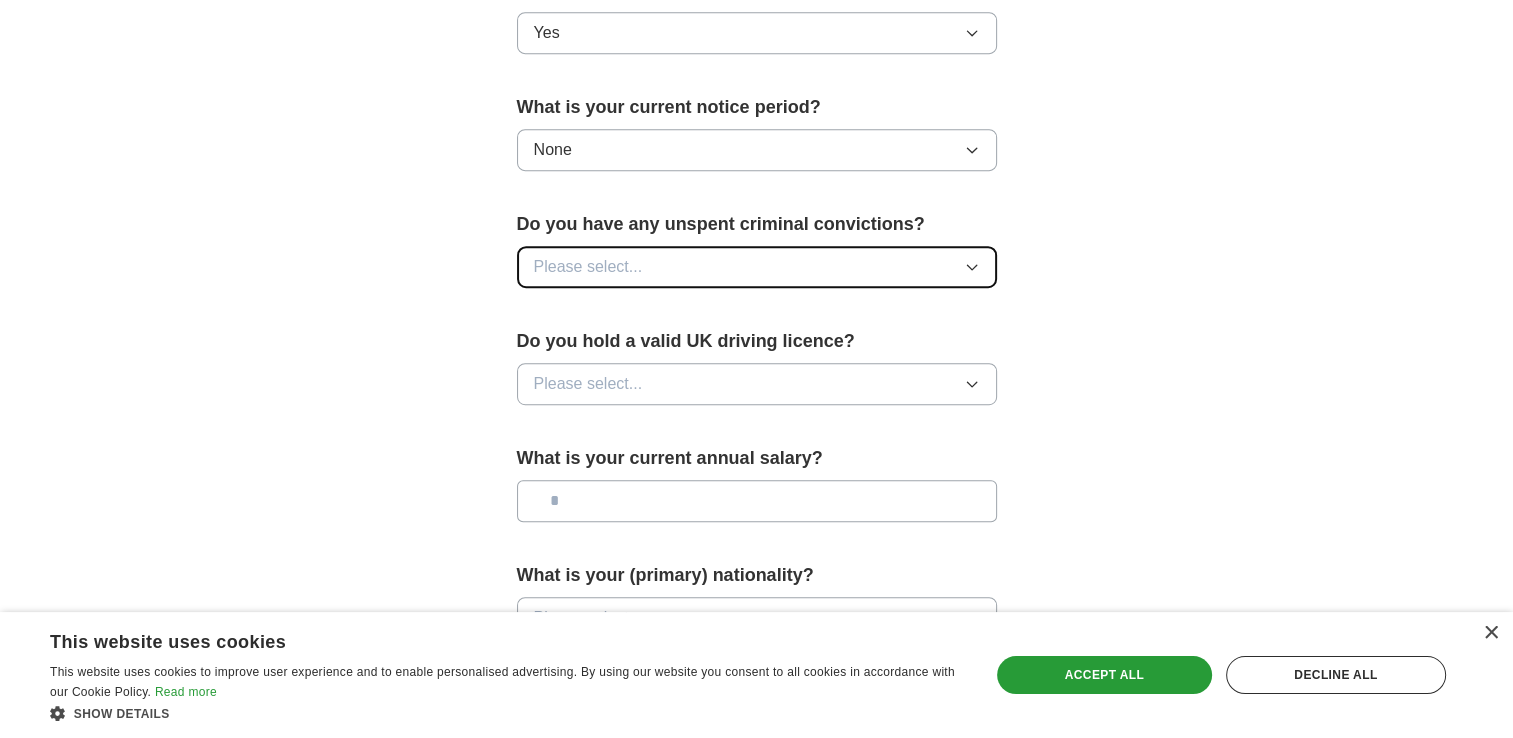 click on "Please select..." at bounding box center (588, 267) 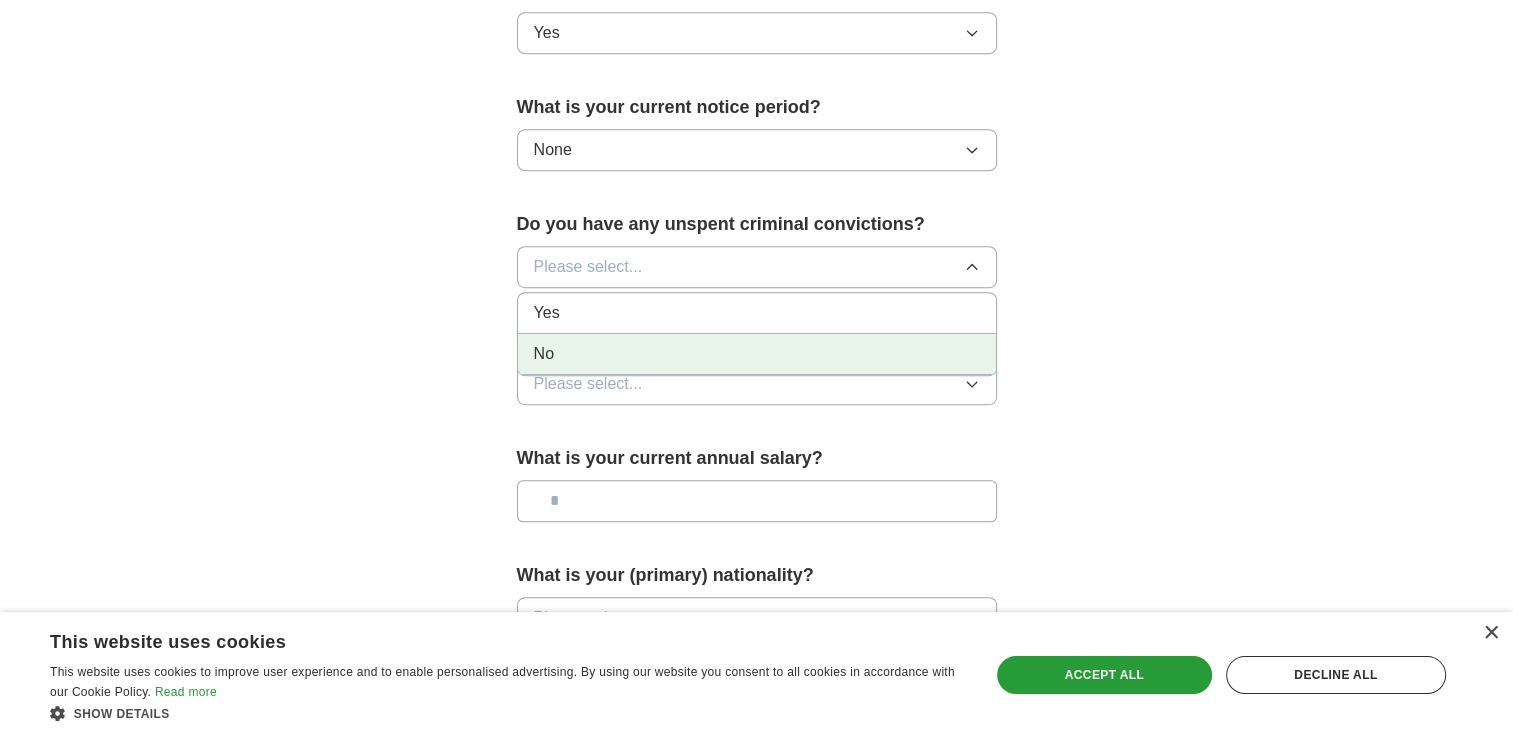 click on "No" at bounding box center (757, 354) 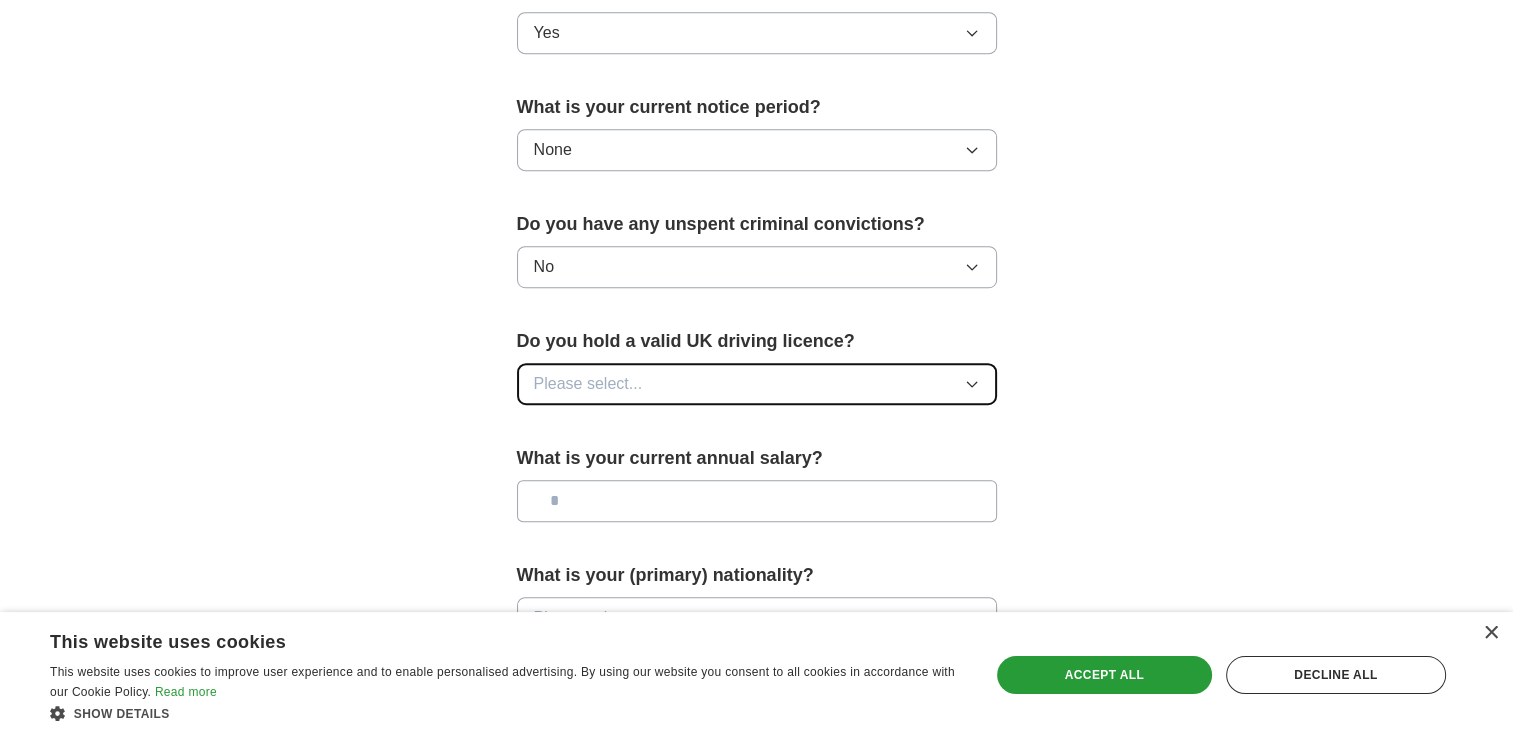 click on "Please select..." at bounding box center (588, 384) 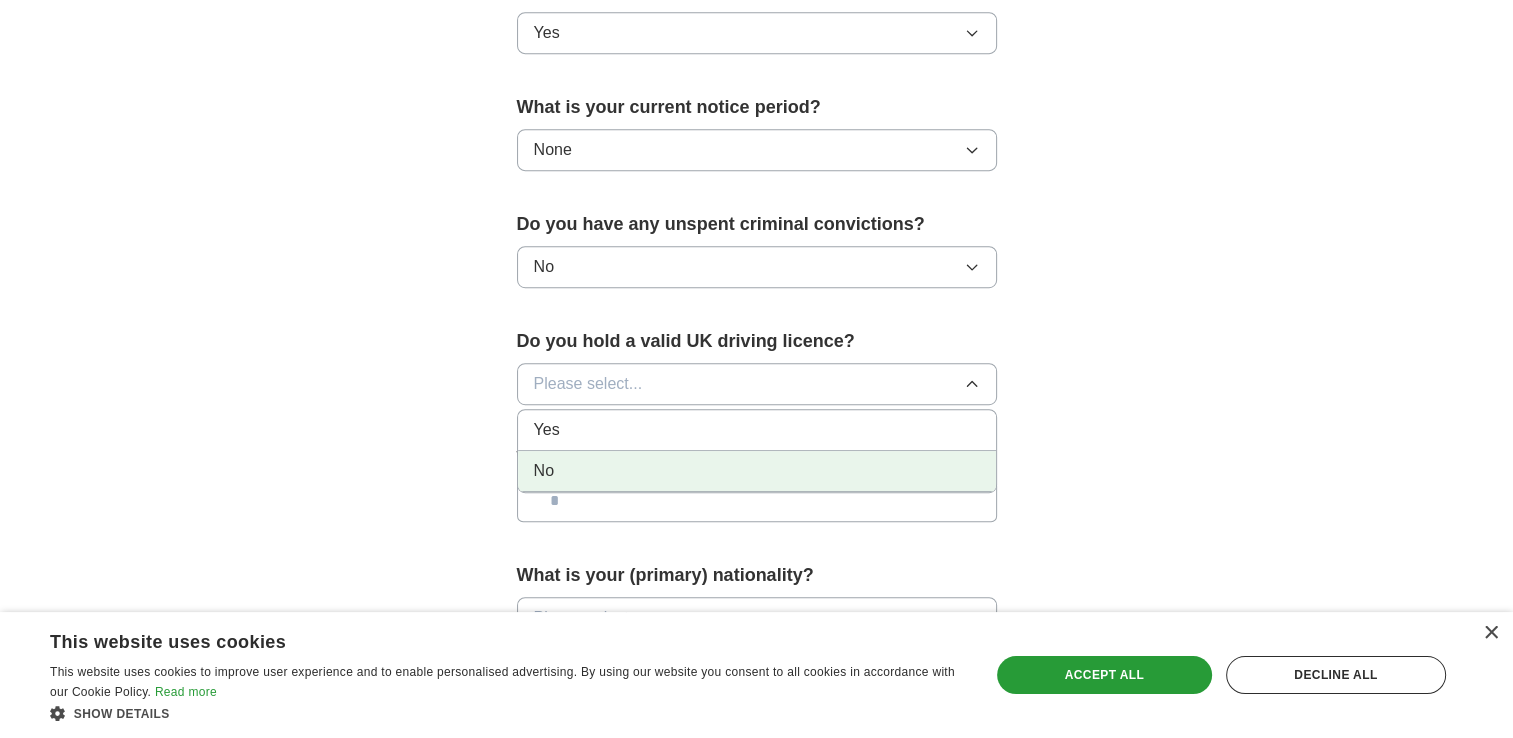 click on "No" at bounding box center (757, 471) 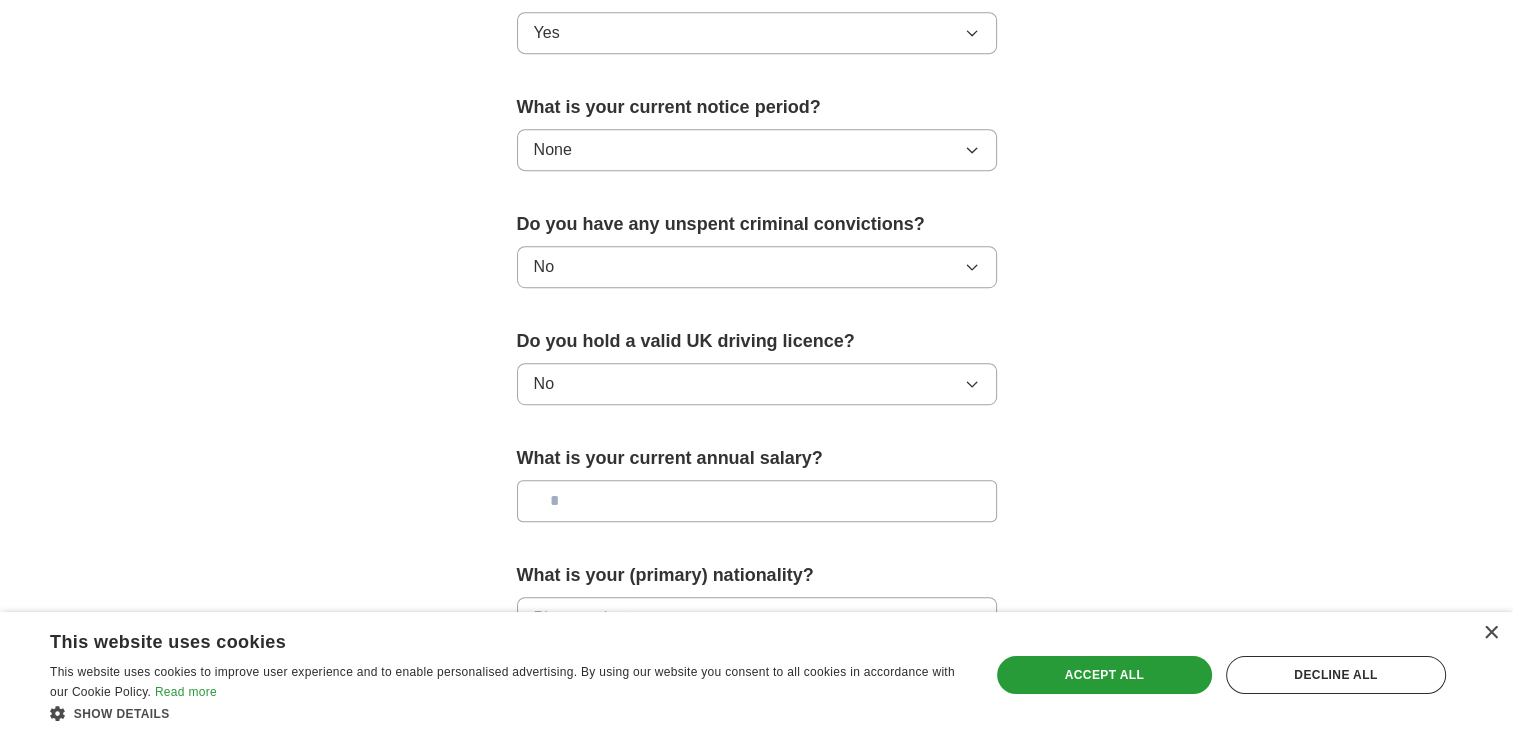 scroll, scrollTop: 1308, scrollLeft: 0, axis: vertical 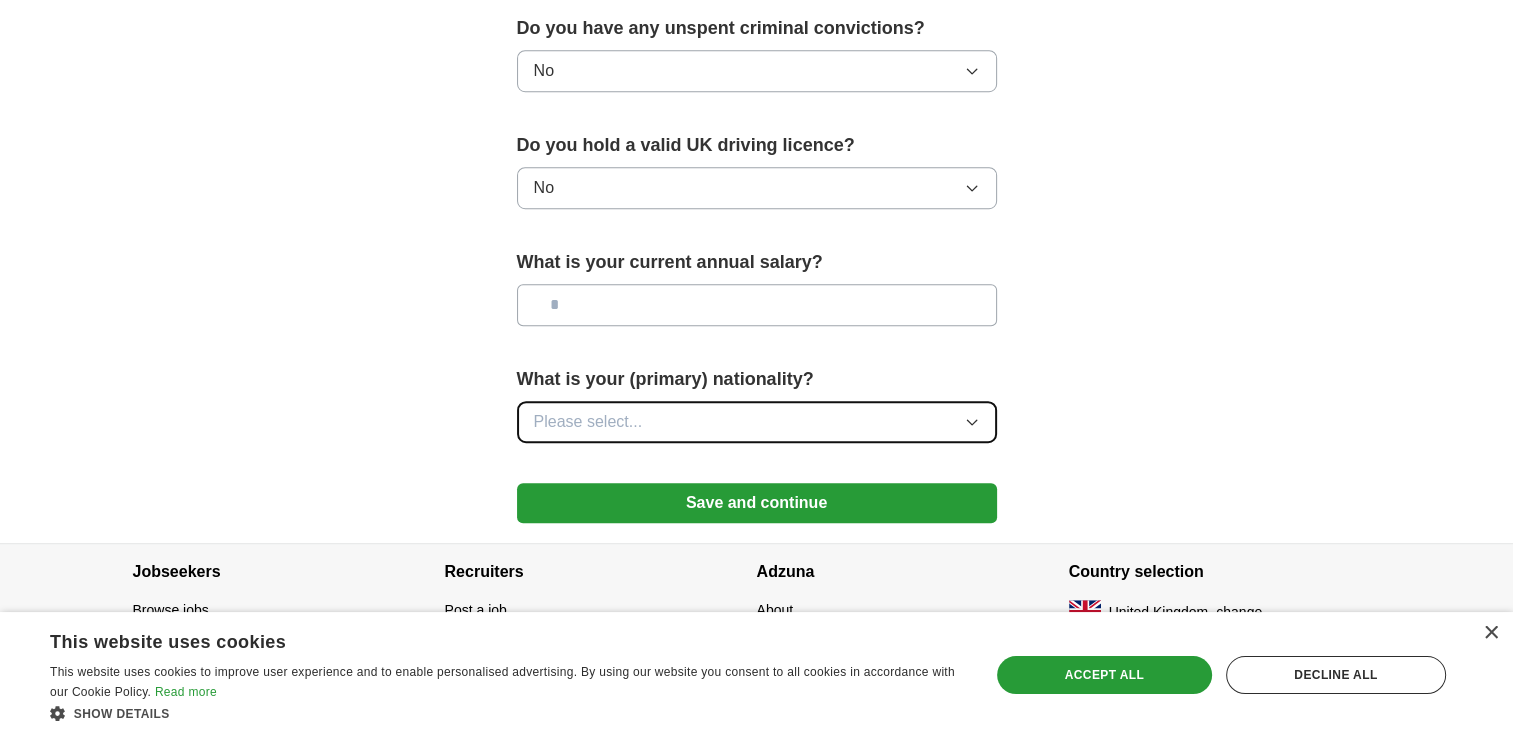 click on "Please select..." at bounding box center (588, 422) 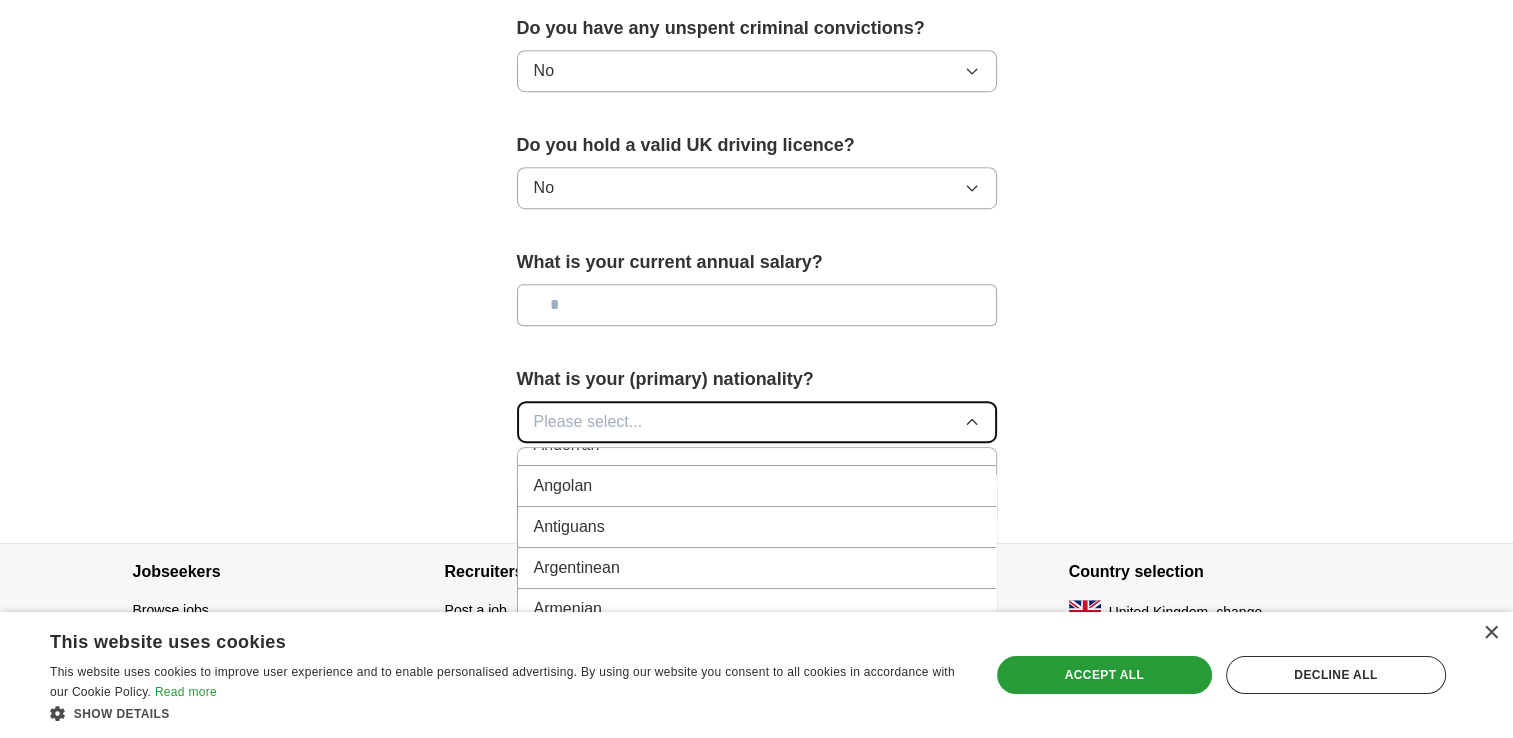 scroll, scrollTop: 228, scrollLeft: 0, axis: vertical 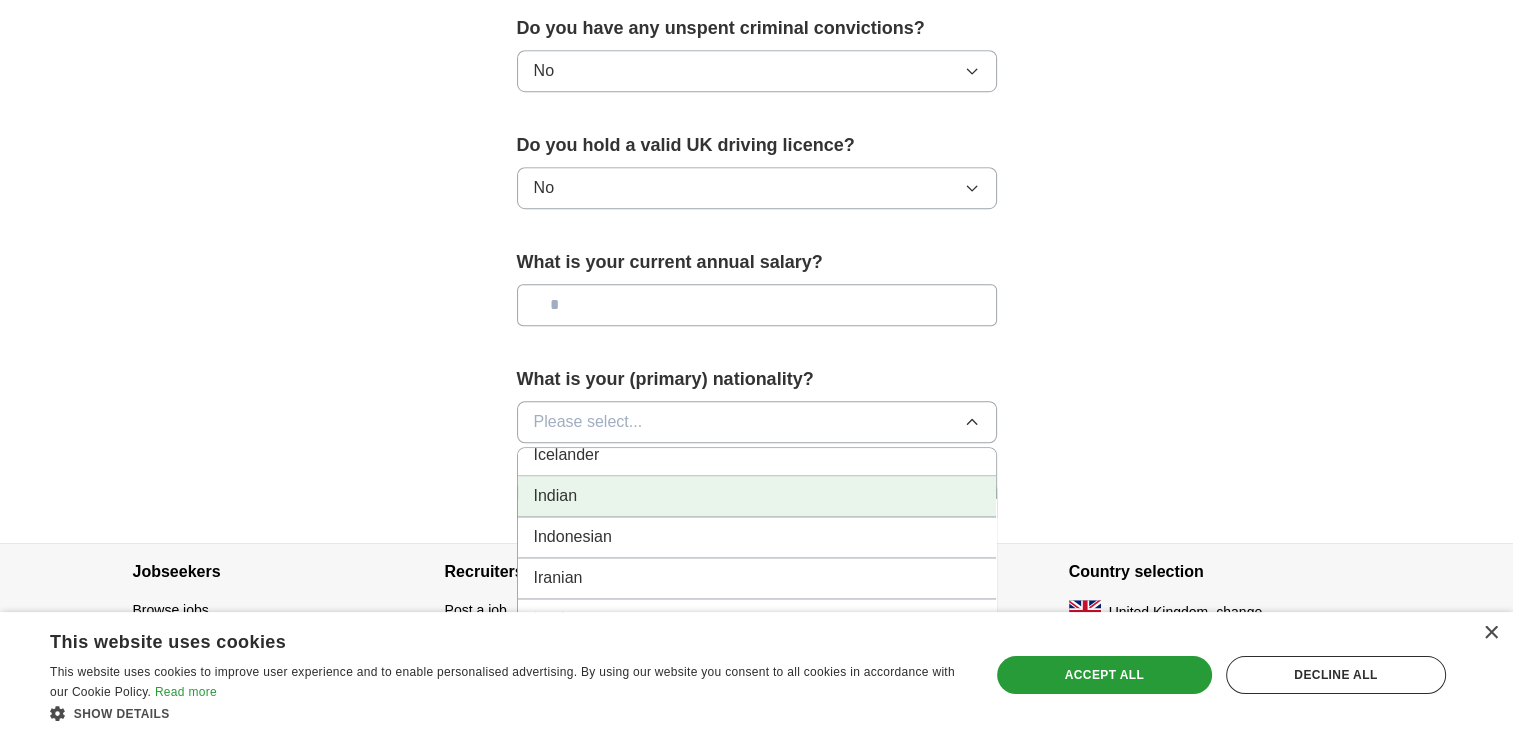 click on "Indian" at bounding box center (757, 496) 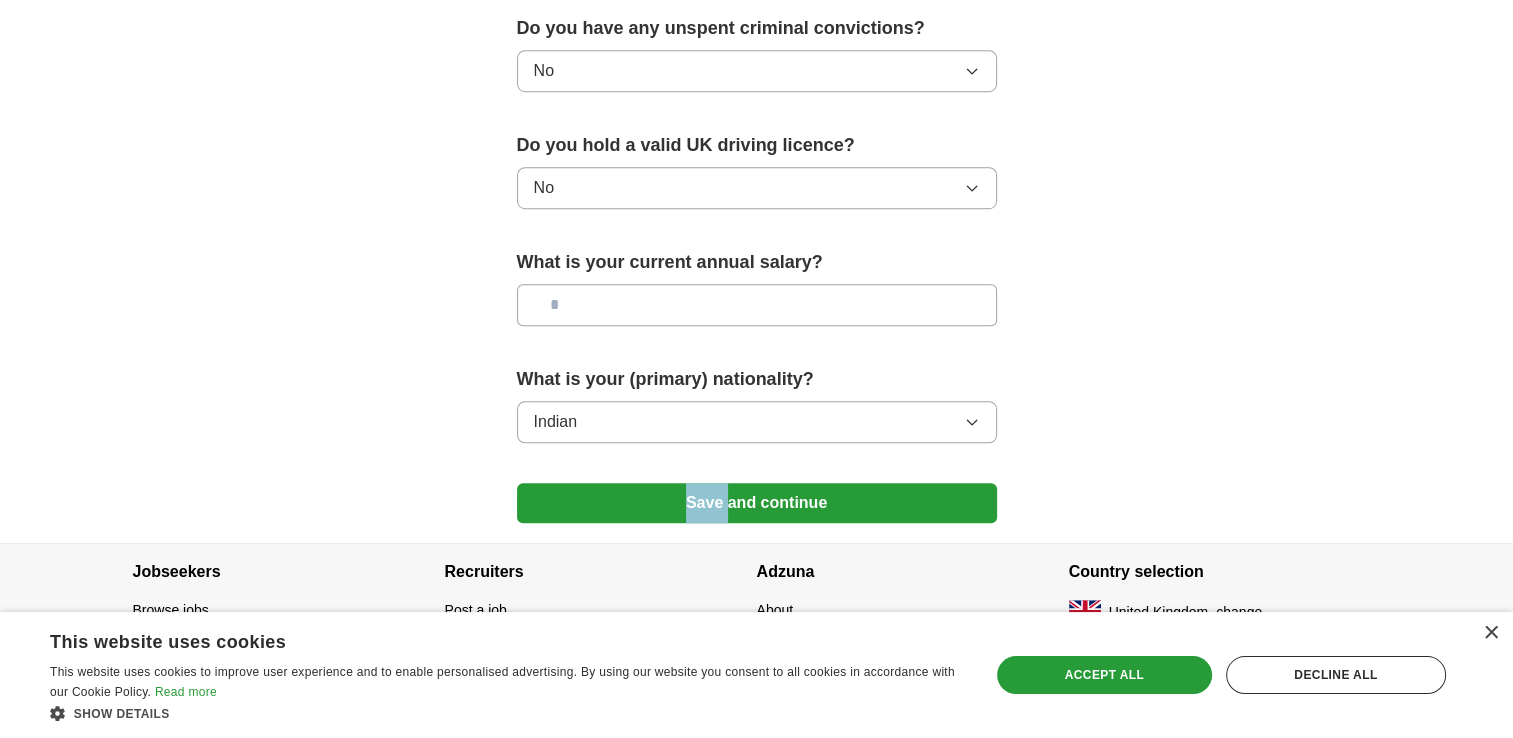 click on "Address Street address [STREET] City [CITY] State / region [STATE] Zip / postalcode [ZIP] Country United Kingdom Phone number [PHONE] ****" at bounding box center (757, -167) 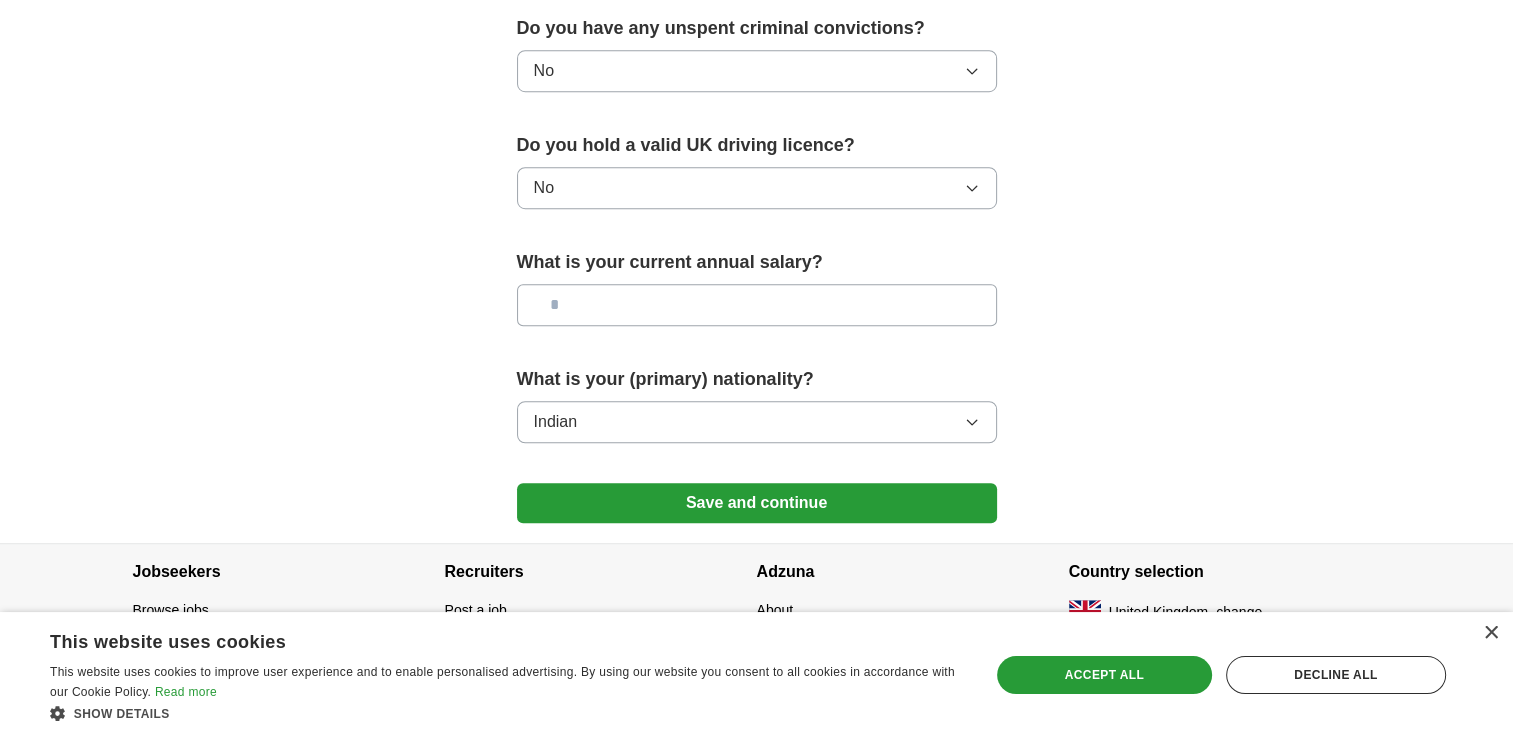 click on "🎉 You're applying , [FIRST] ! ApplyIQ will start searching for relevant jobs that match your profile - we'll notify you by email each time we submit an application 🚀 Boost your profile Unlock  up to  3x more applications  by answering these optional questions Address Street address [STREET] City [CITY] State / region [STATE] Zip / postalcode [ZIP] Country United Kingdom Phone number [PHONE] ****" at bounding box center [757, -296] 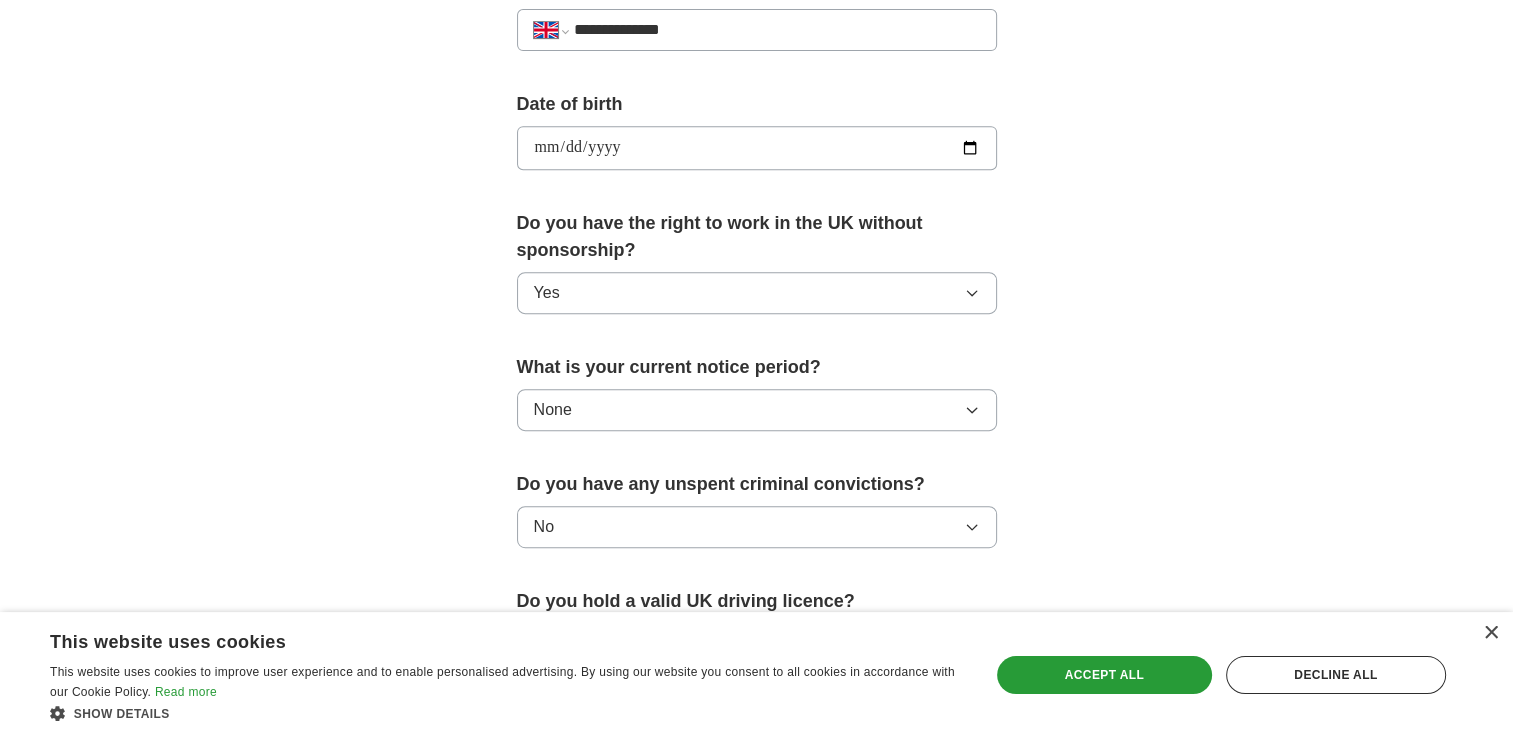scroll, scrollTop: 1308, scrollLeft: 0, axis: vertical 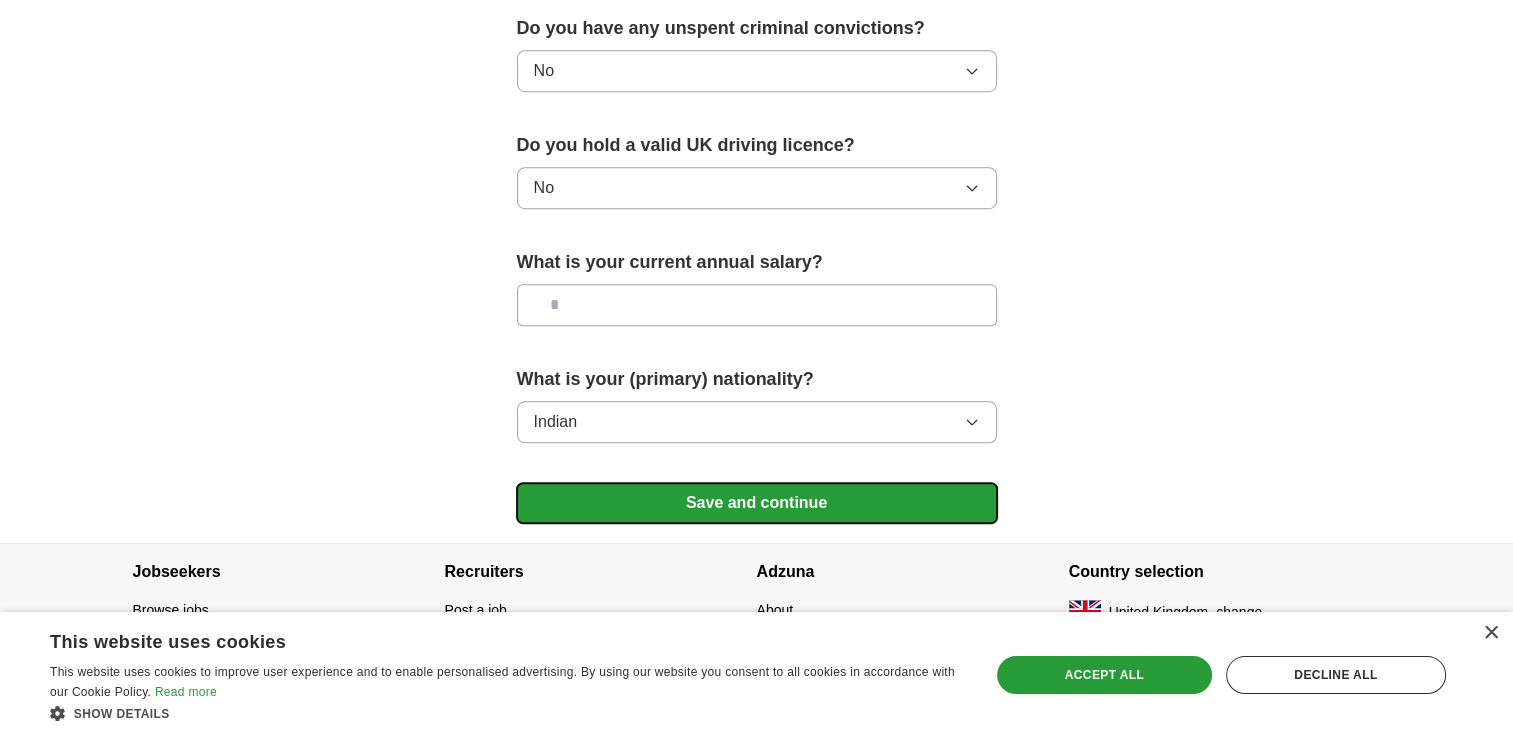click on "Save and continue" at bounding box center (757, 503) 